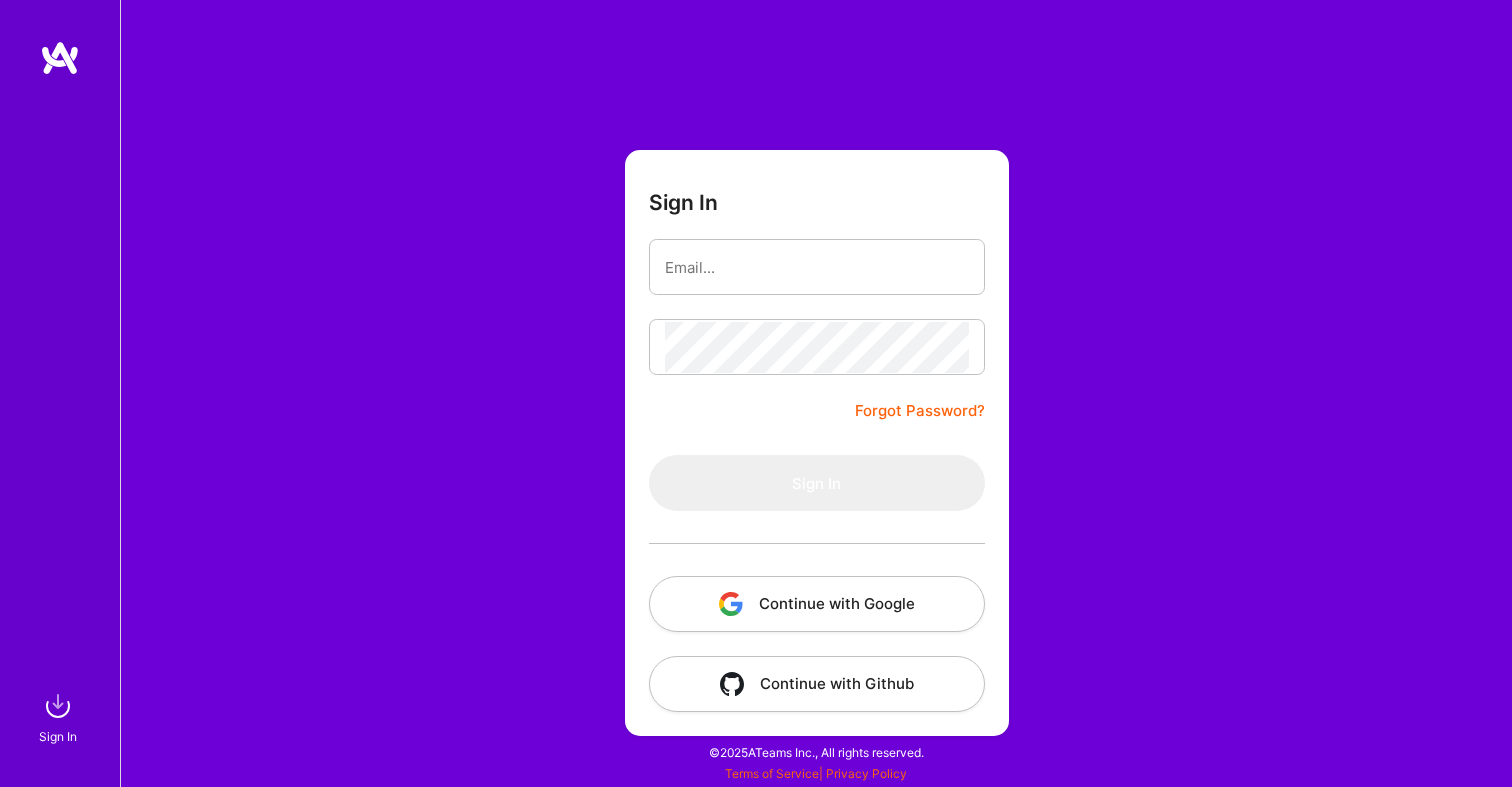 scroll, scrollTop: 0, scrollLeft: 0, axis: both 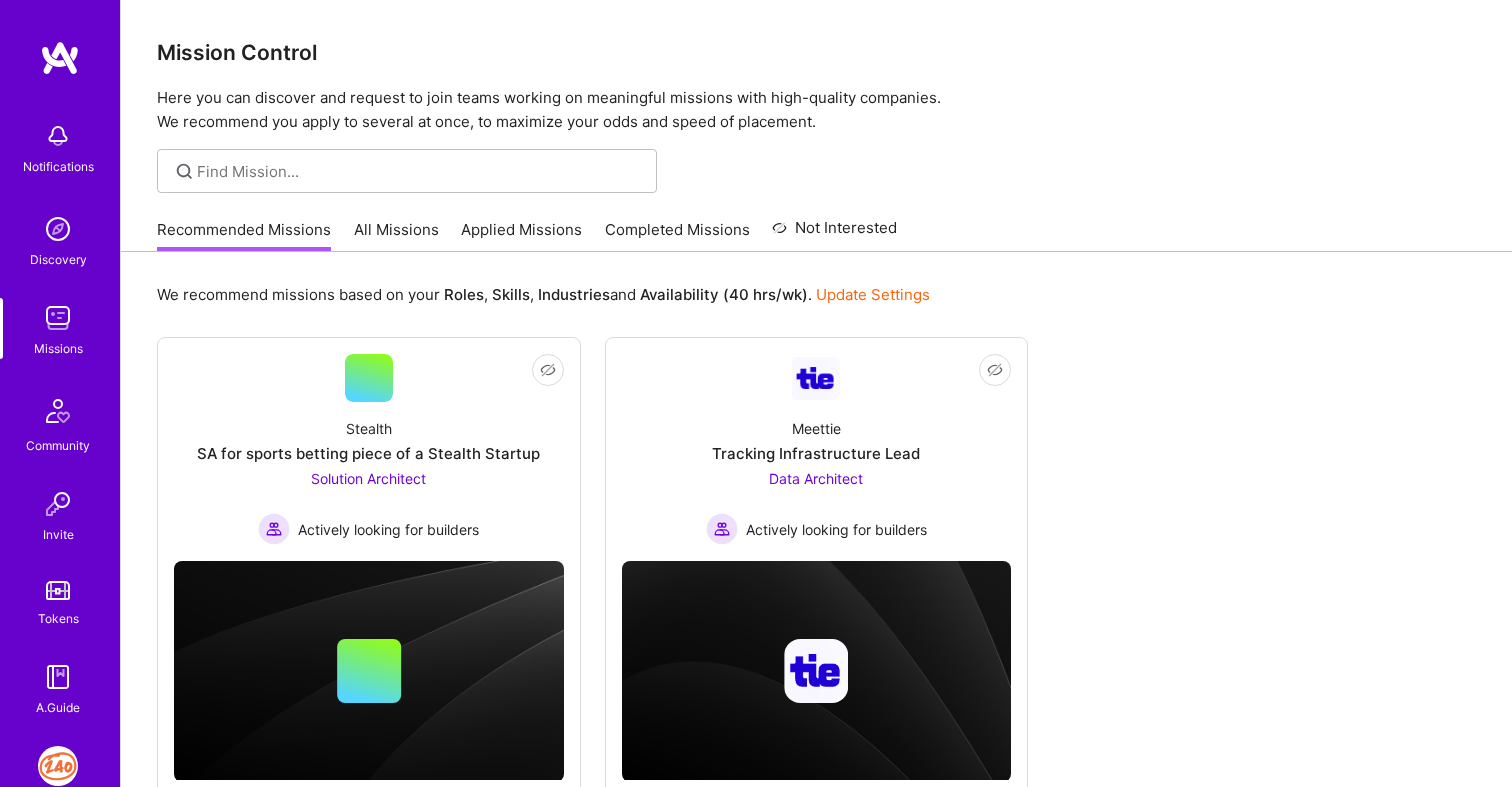 click at bounding box center [58, 766] 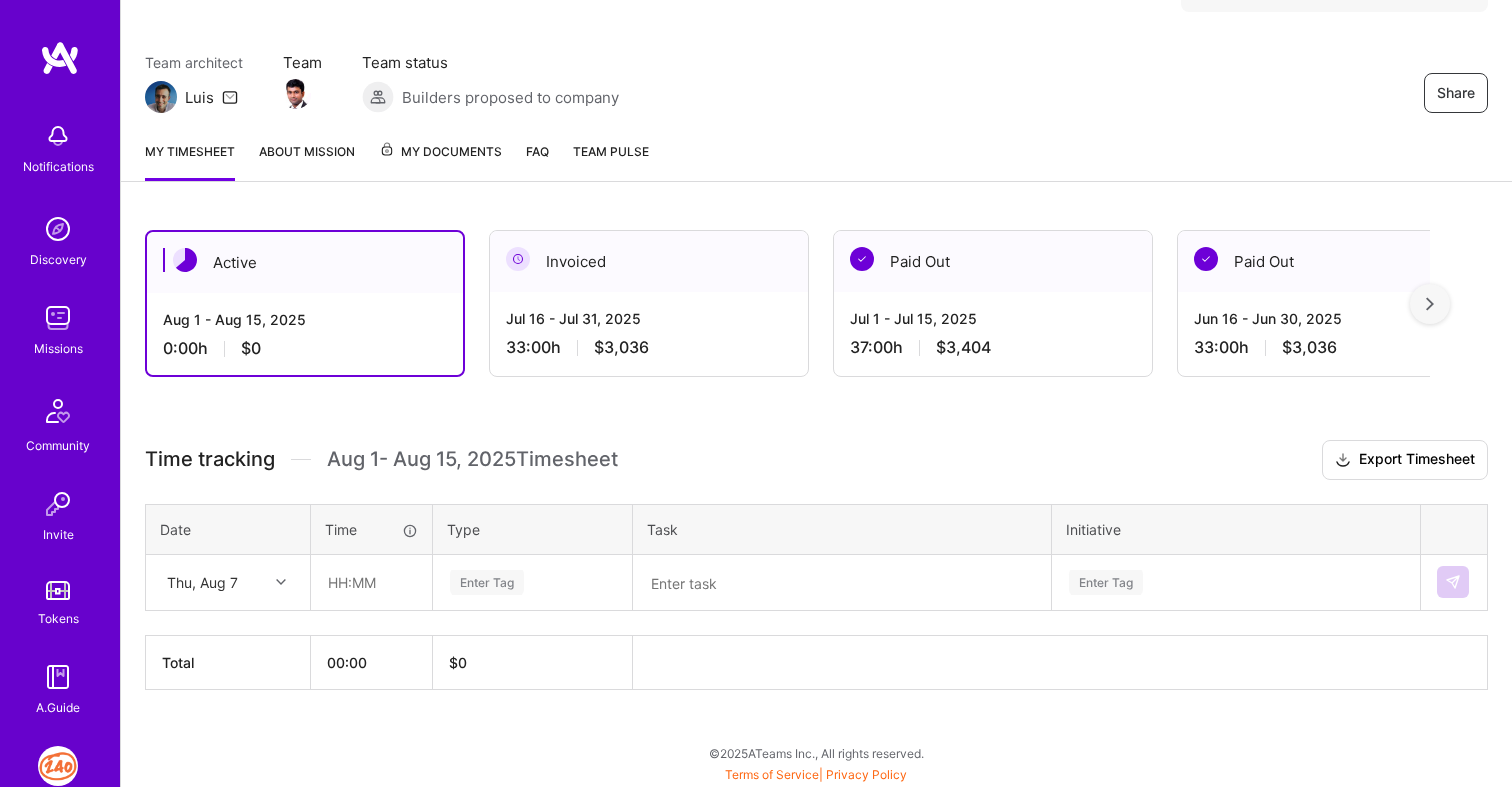 scroll, scrollTop: 139, scrollLeft: 0, axis: vertical 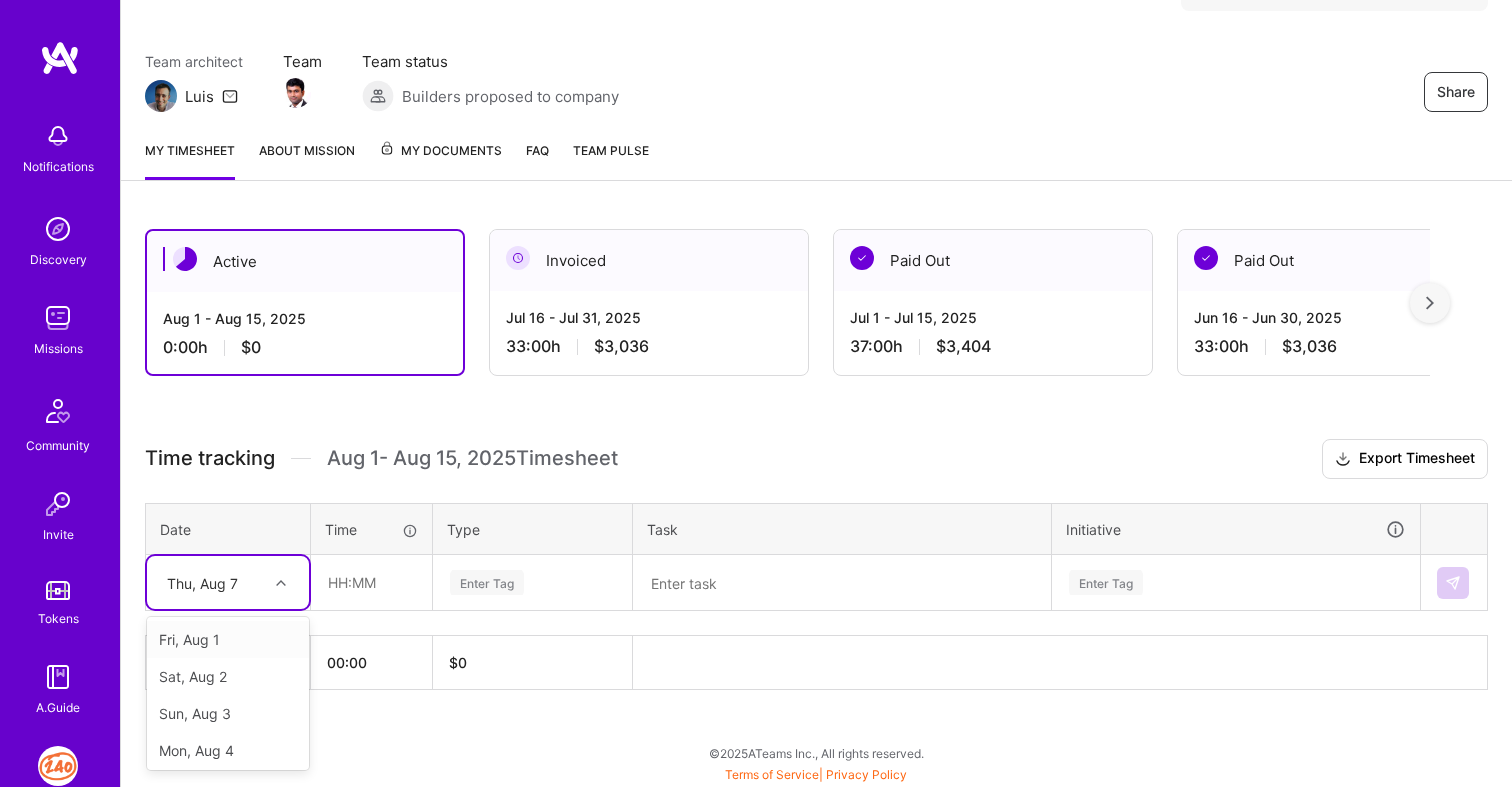 click at bounding box center (283, 583) 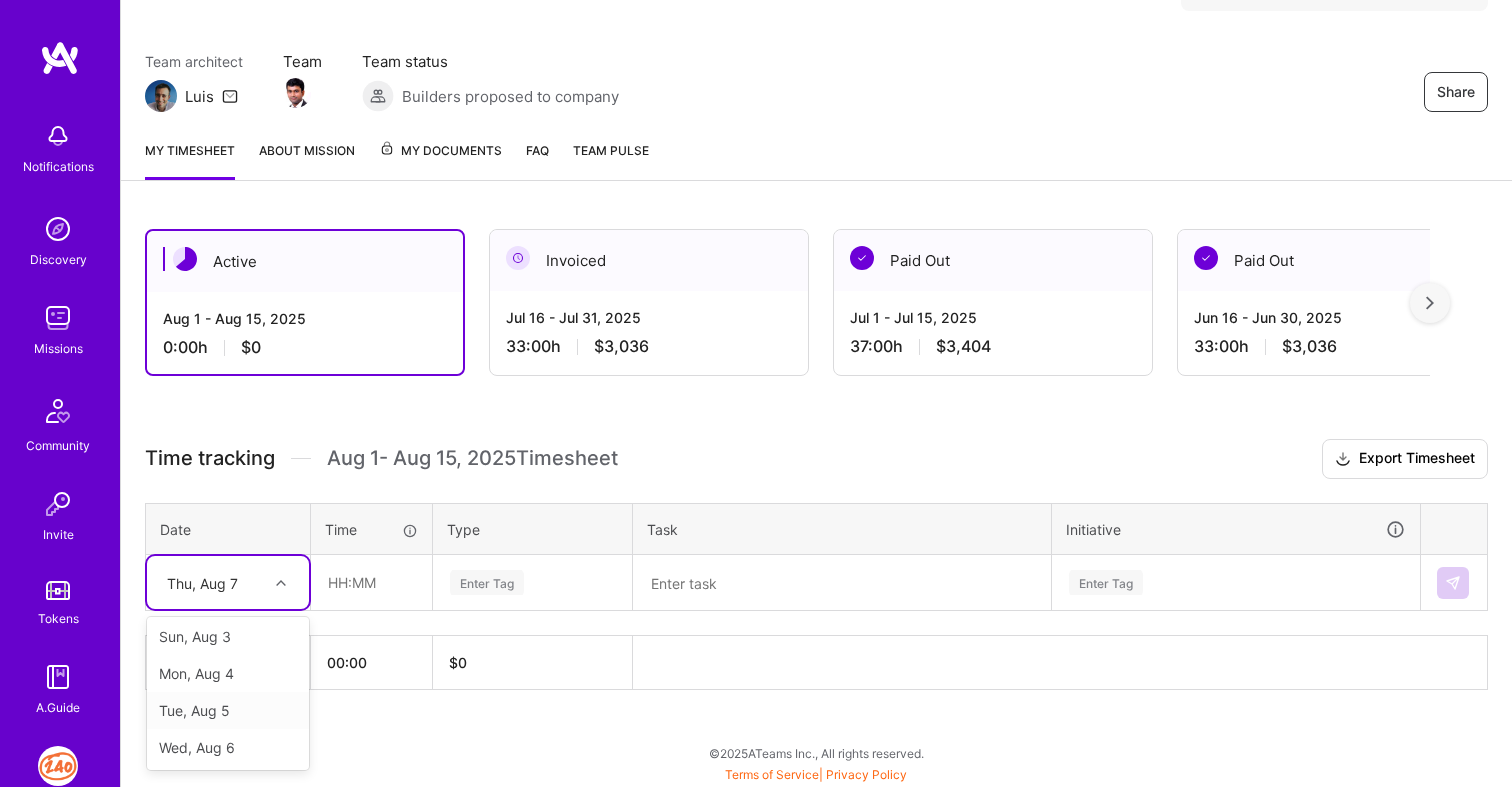 scroll, scrollTop: 0, scrollLeft: 0, axis: both 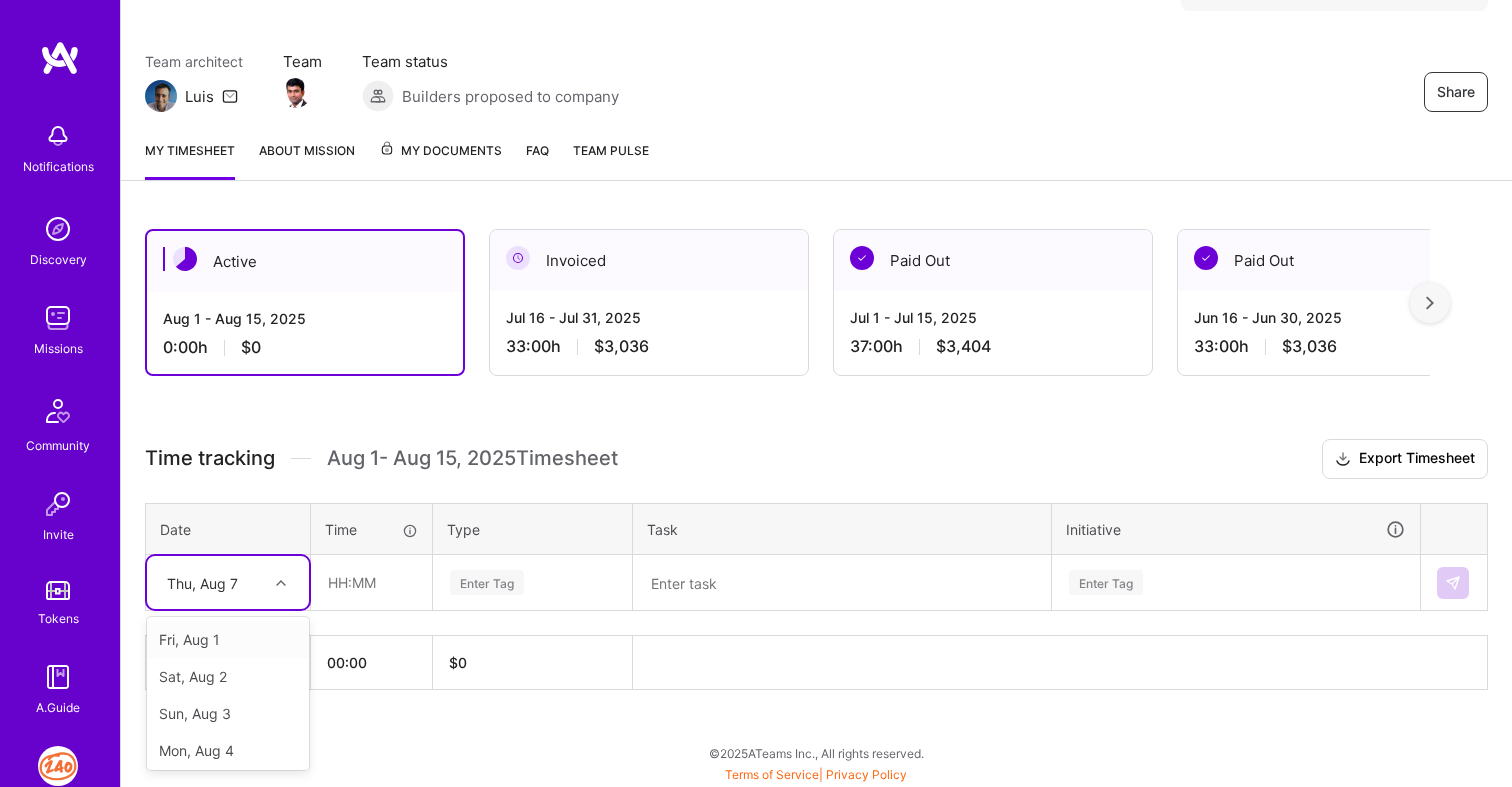 click on "Fri, Aug 1" at bounding box center (228, 639) 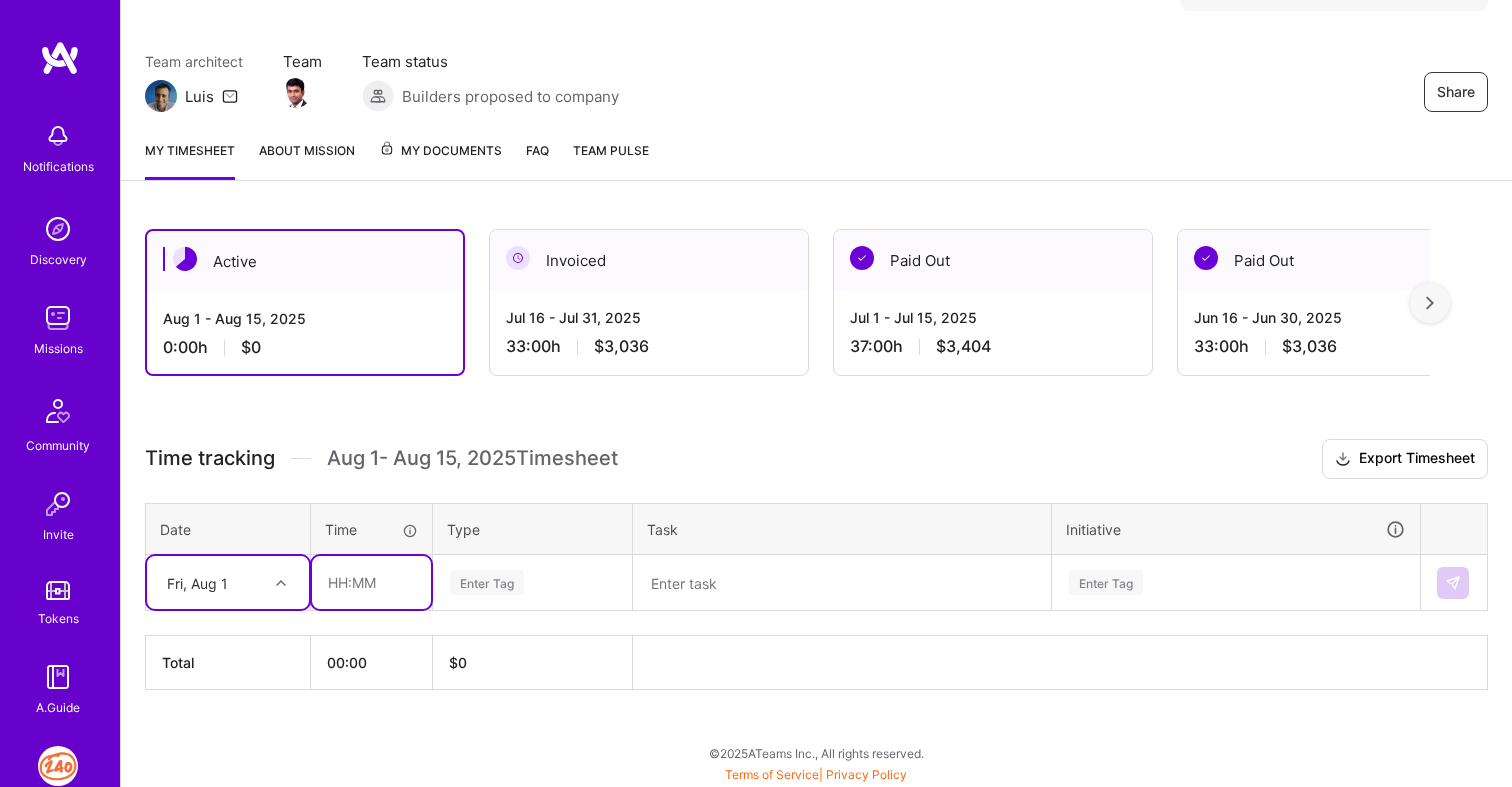 click at bounding box center [371, 582] 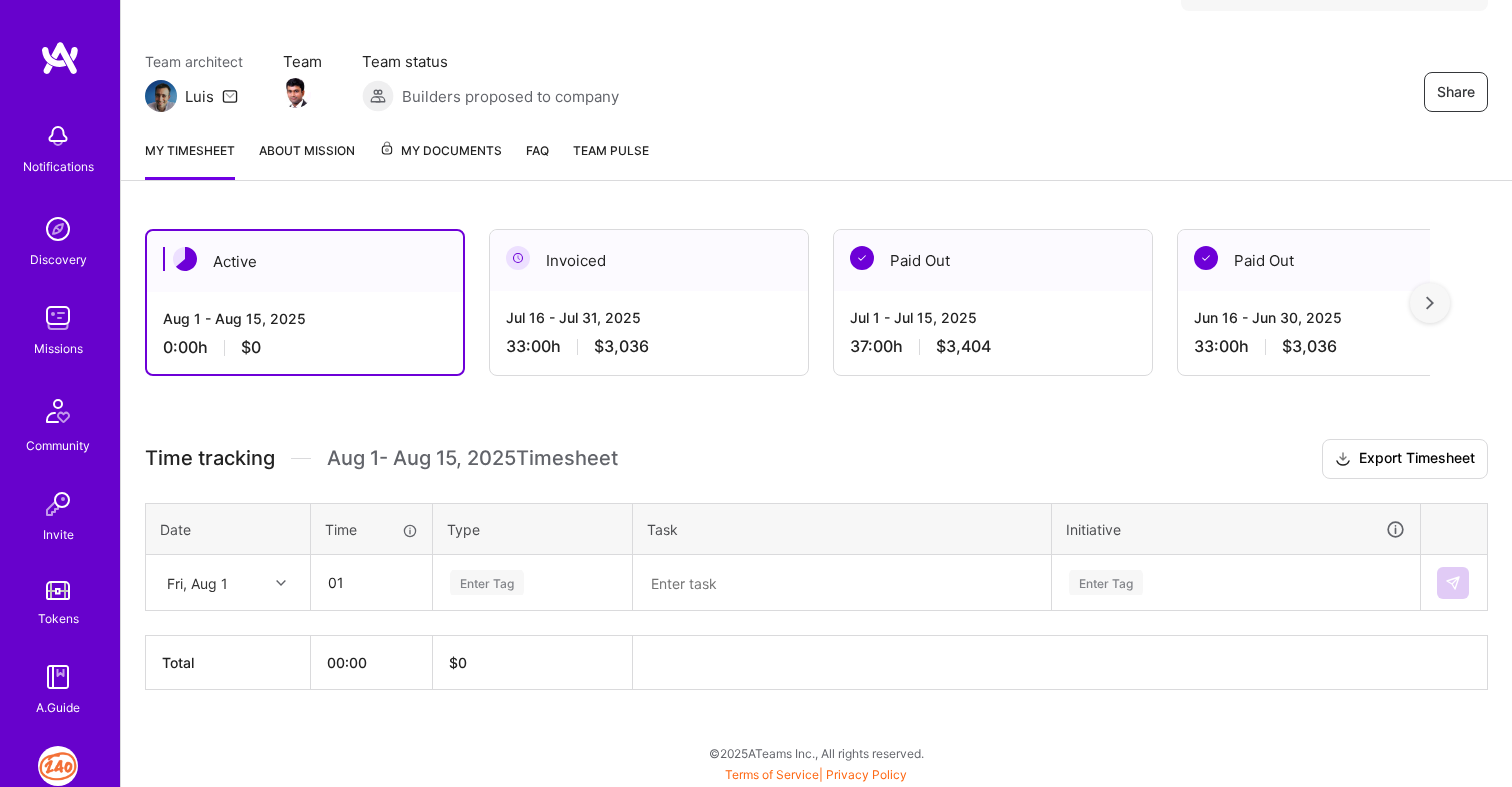 type on "01:00" 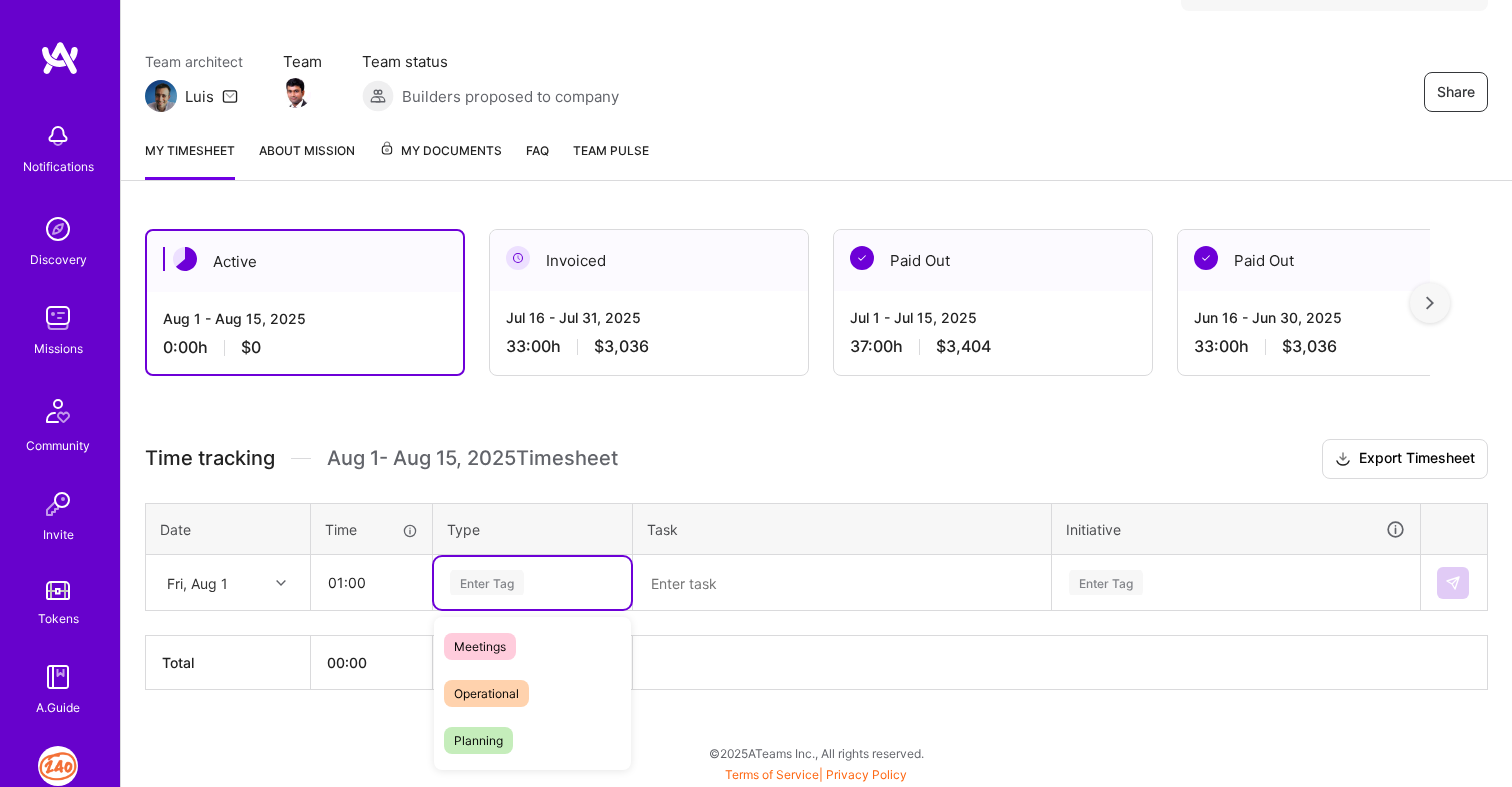 scroll, scrollTop: 342, scrollLeft: 0, axis: vertical 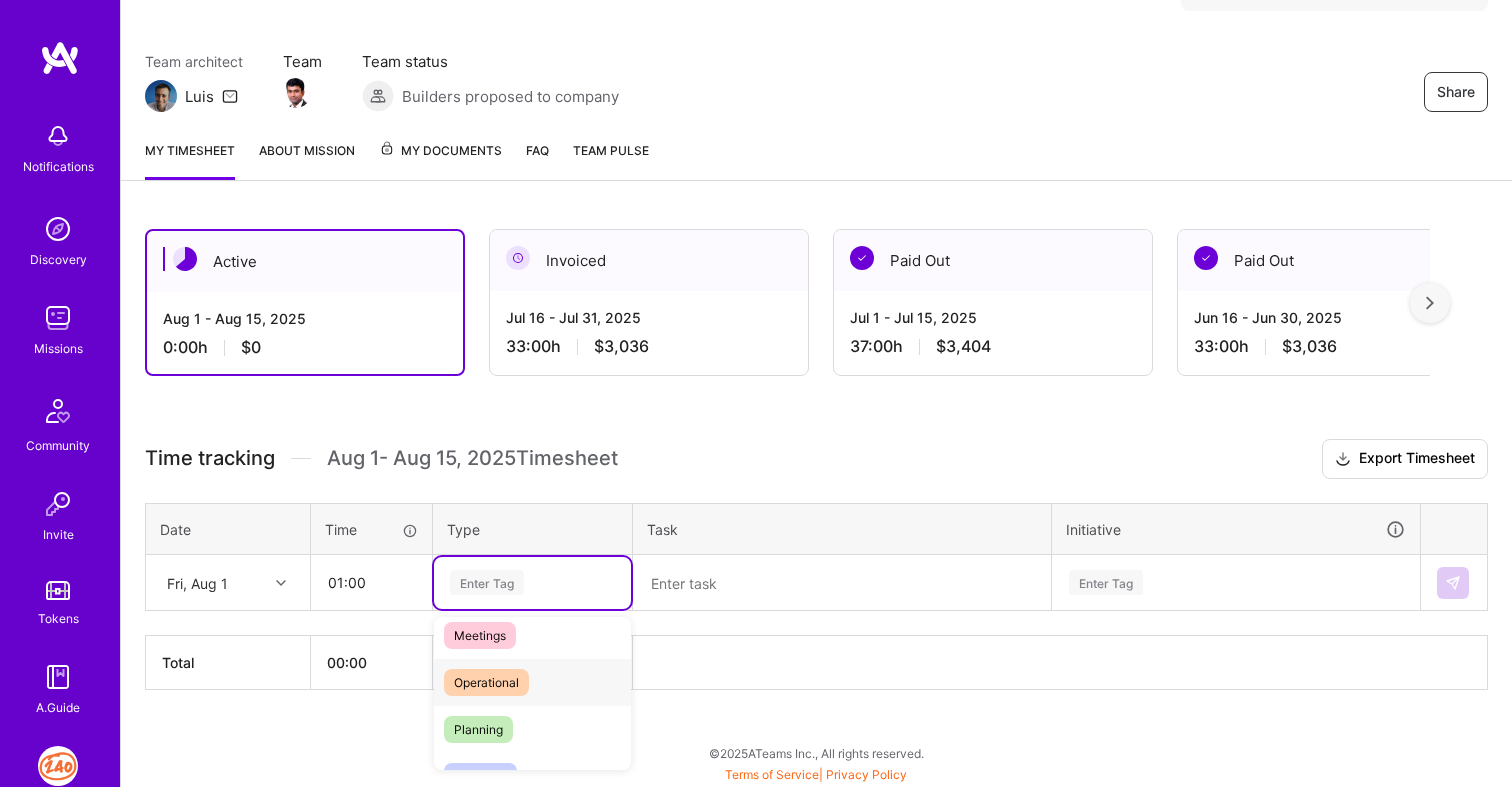 click on "Operational" at bounding box center [532, 682] 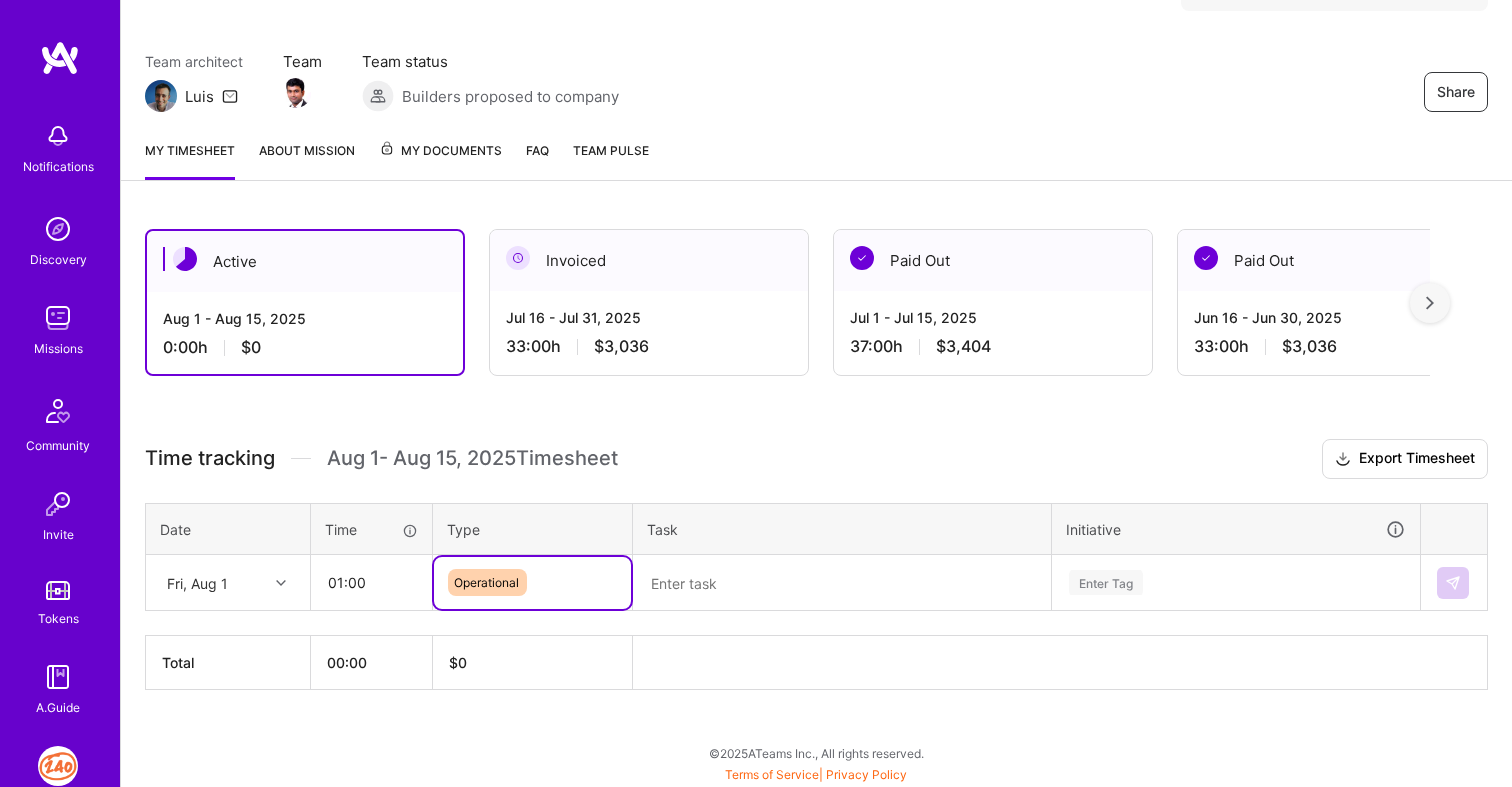 click at bounding box center [842, 583] 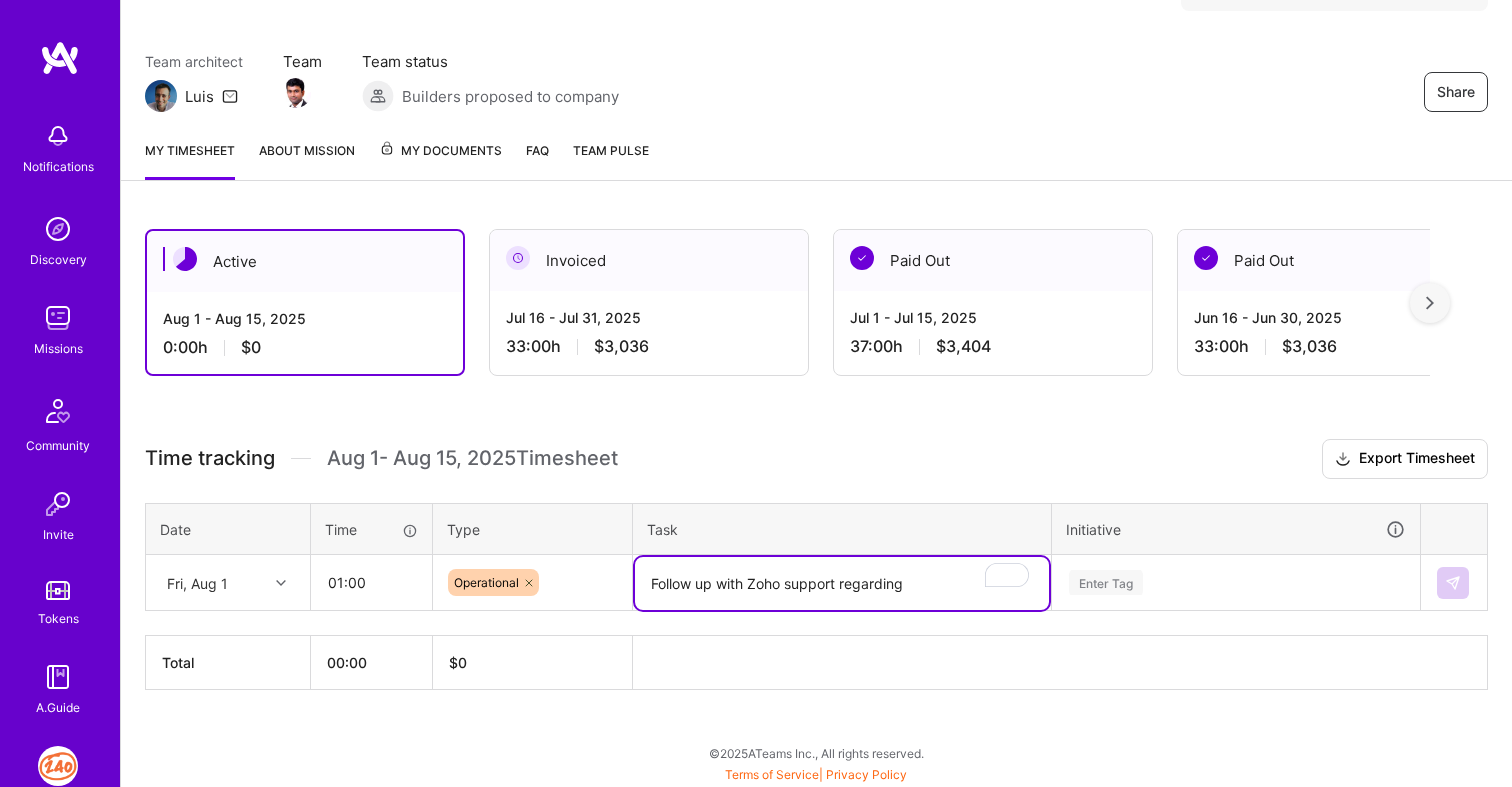 click on "Follow up with Zoho support regarding" at bounding box center [842, 583] 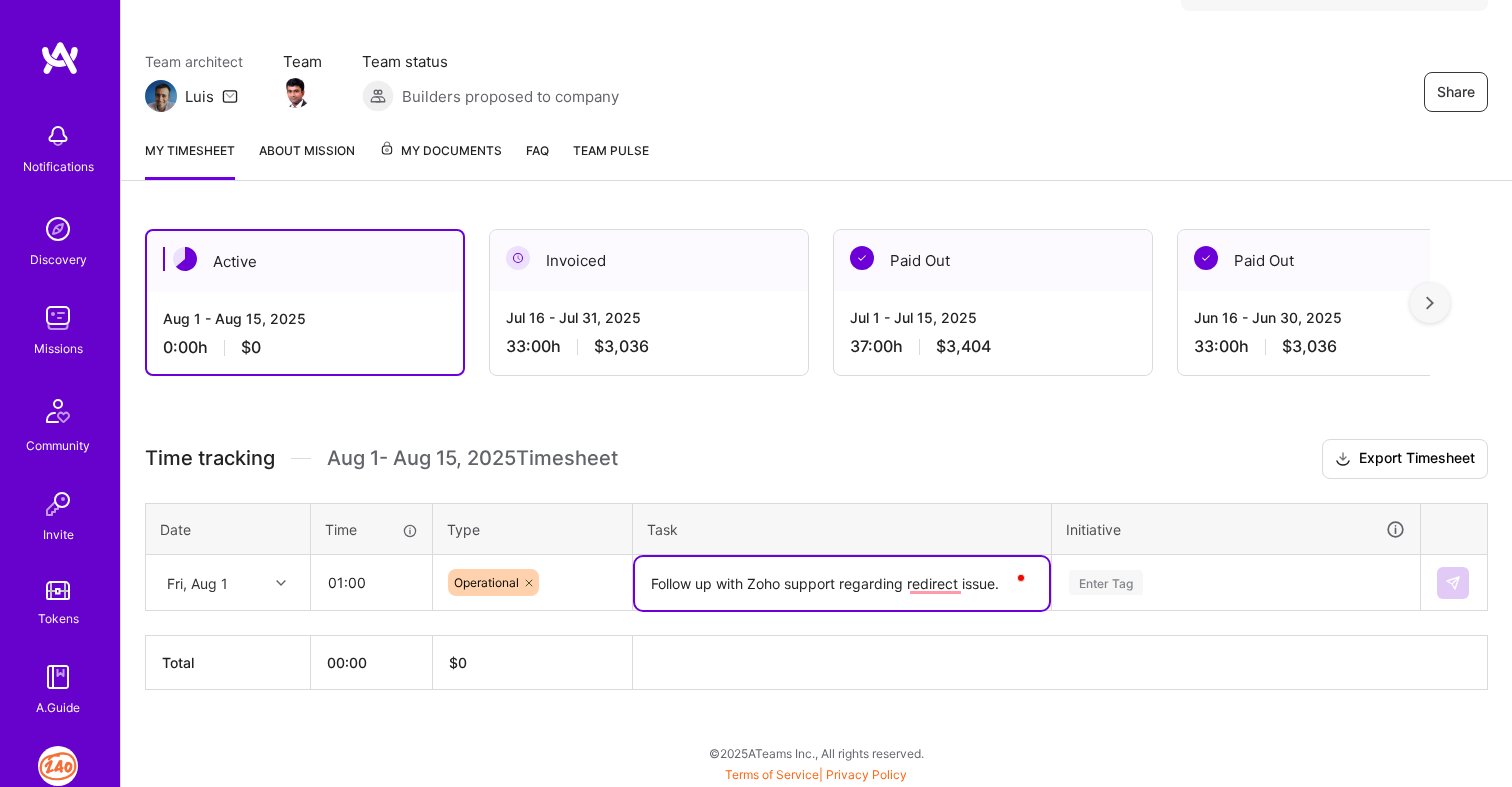 type on "Follow up with Zoho support regarding redirect issue." 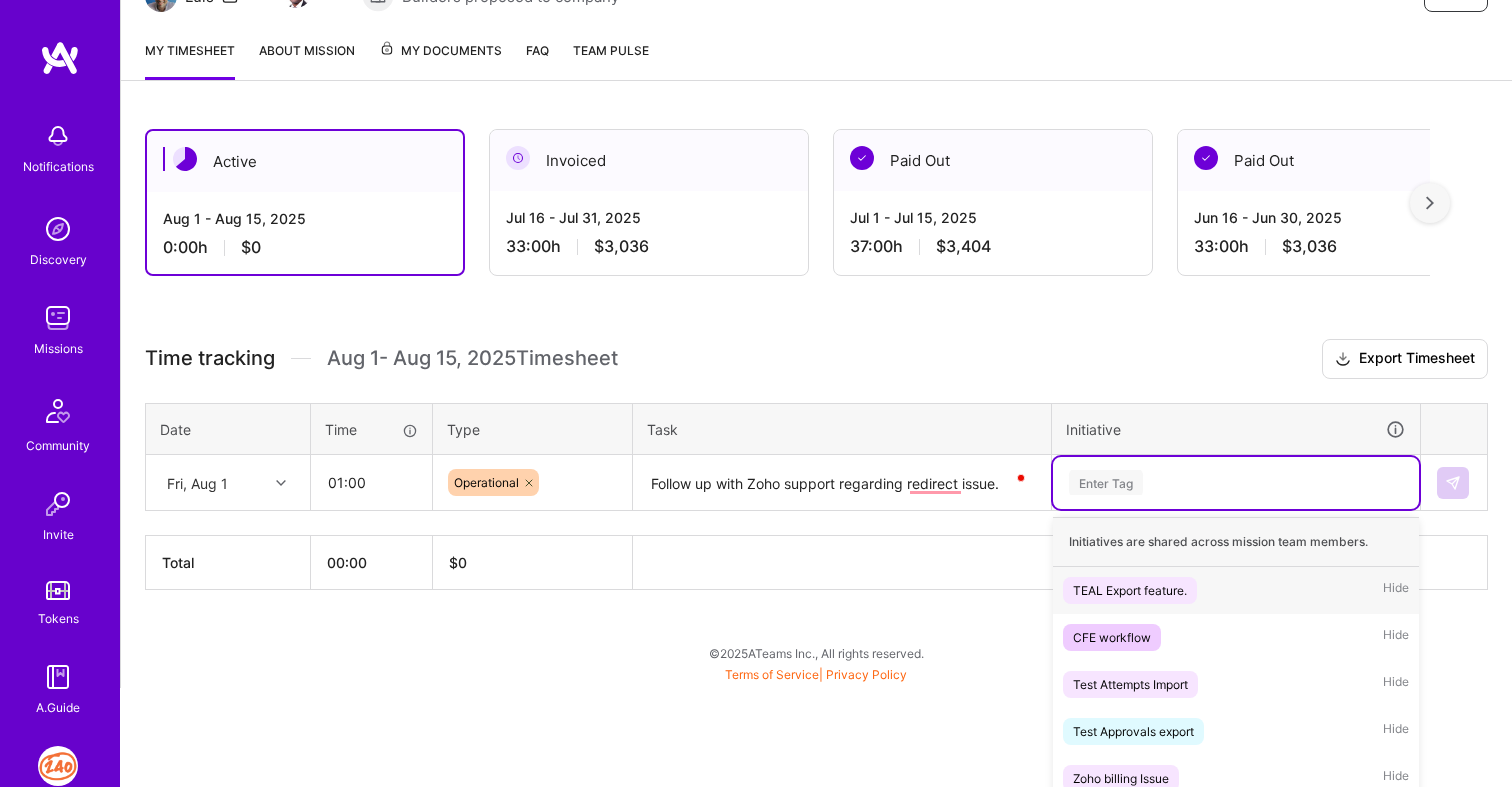 scroll, scrollTop: 253, scrollLeft: 0, axis: vertical 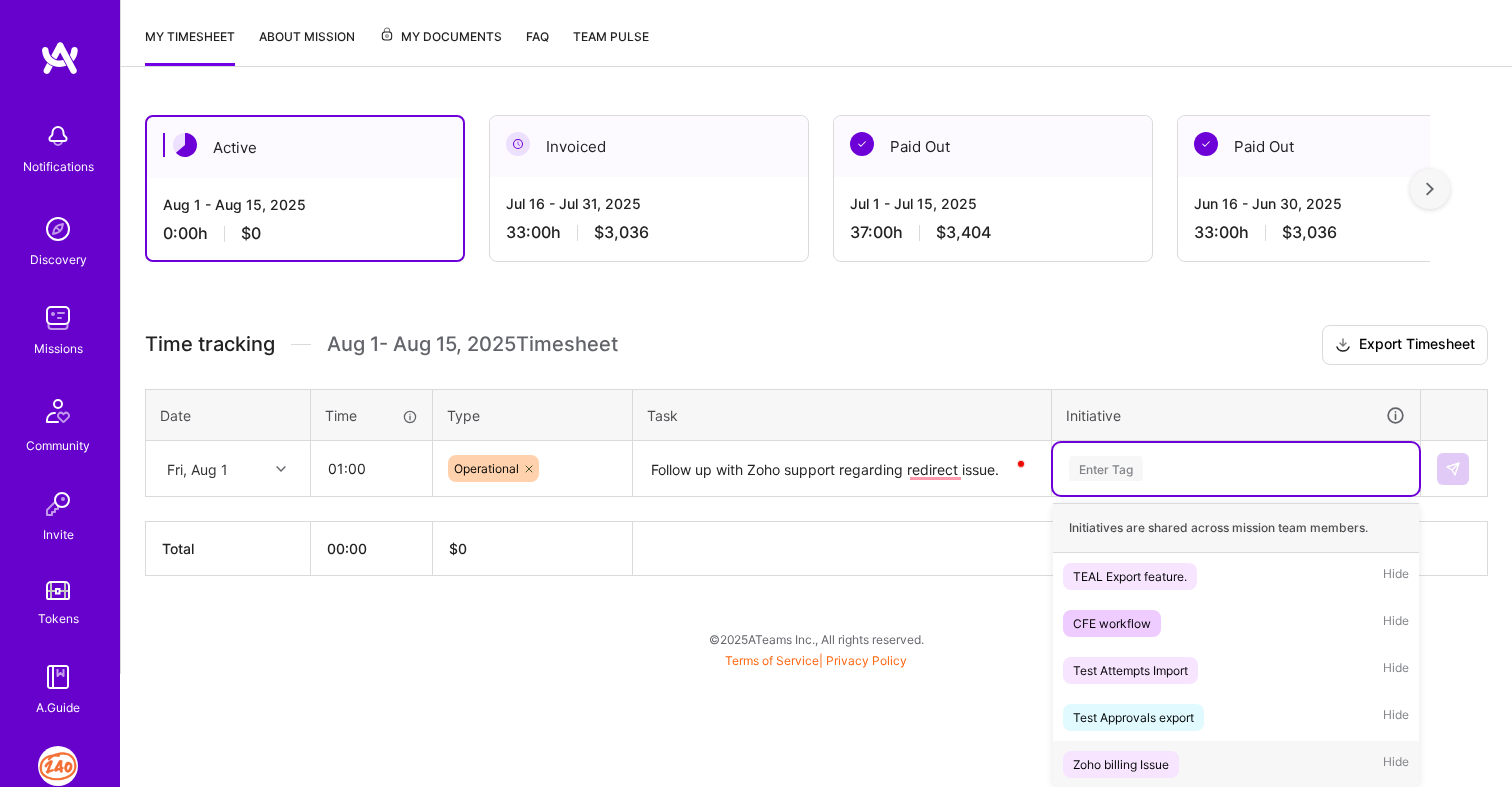 click on "Zoho billing Issue" at bounding box center [1121, 764] 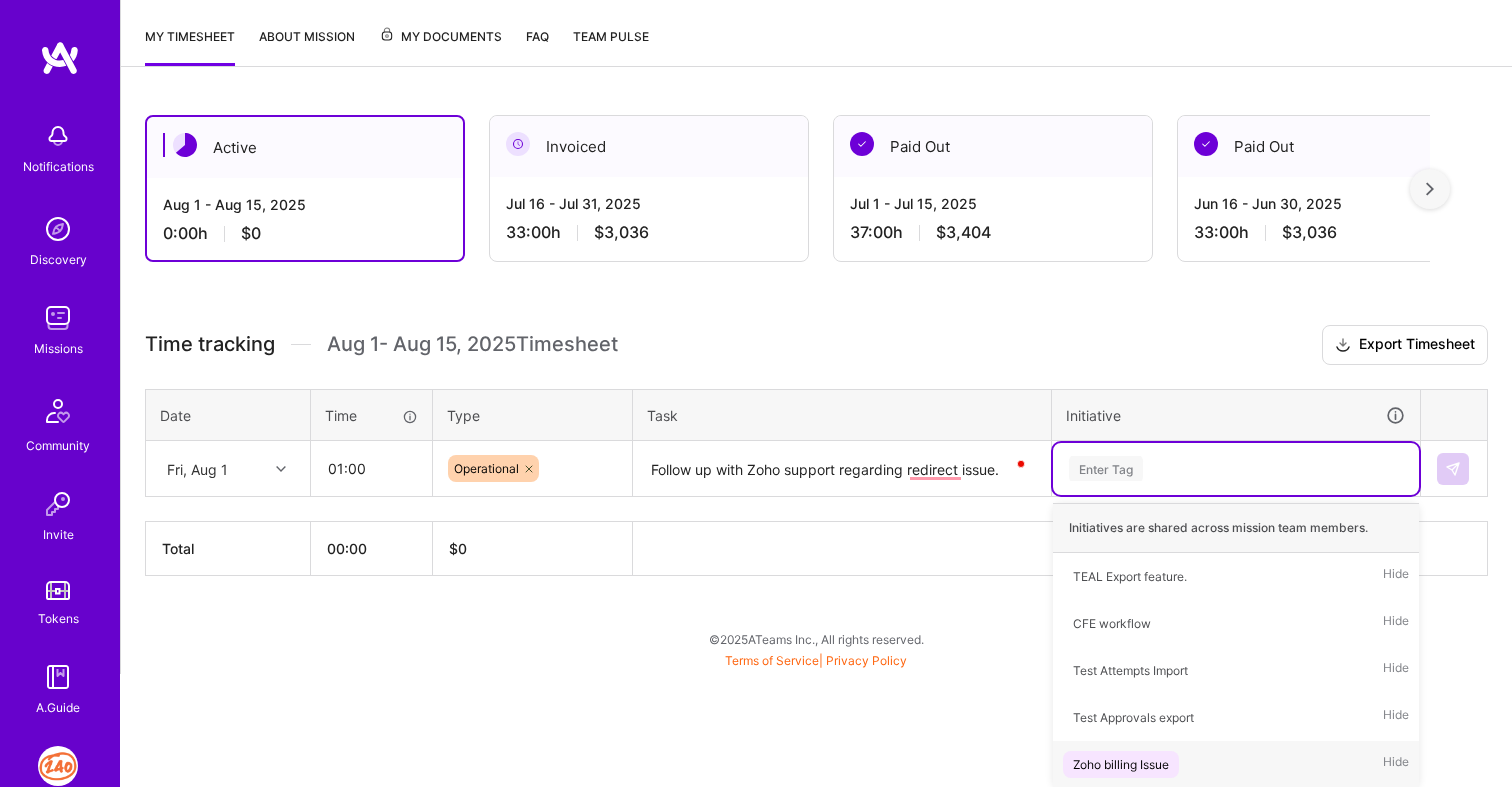 scroll, scrollTop: 139, scrollLeft: 0, axis: vertical 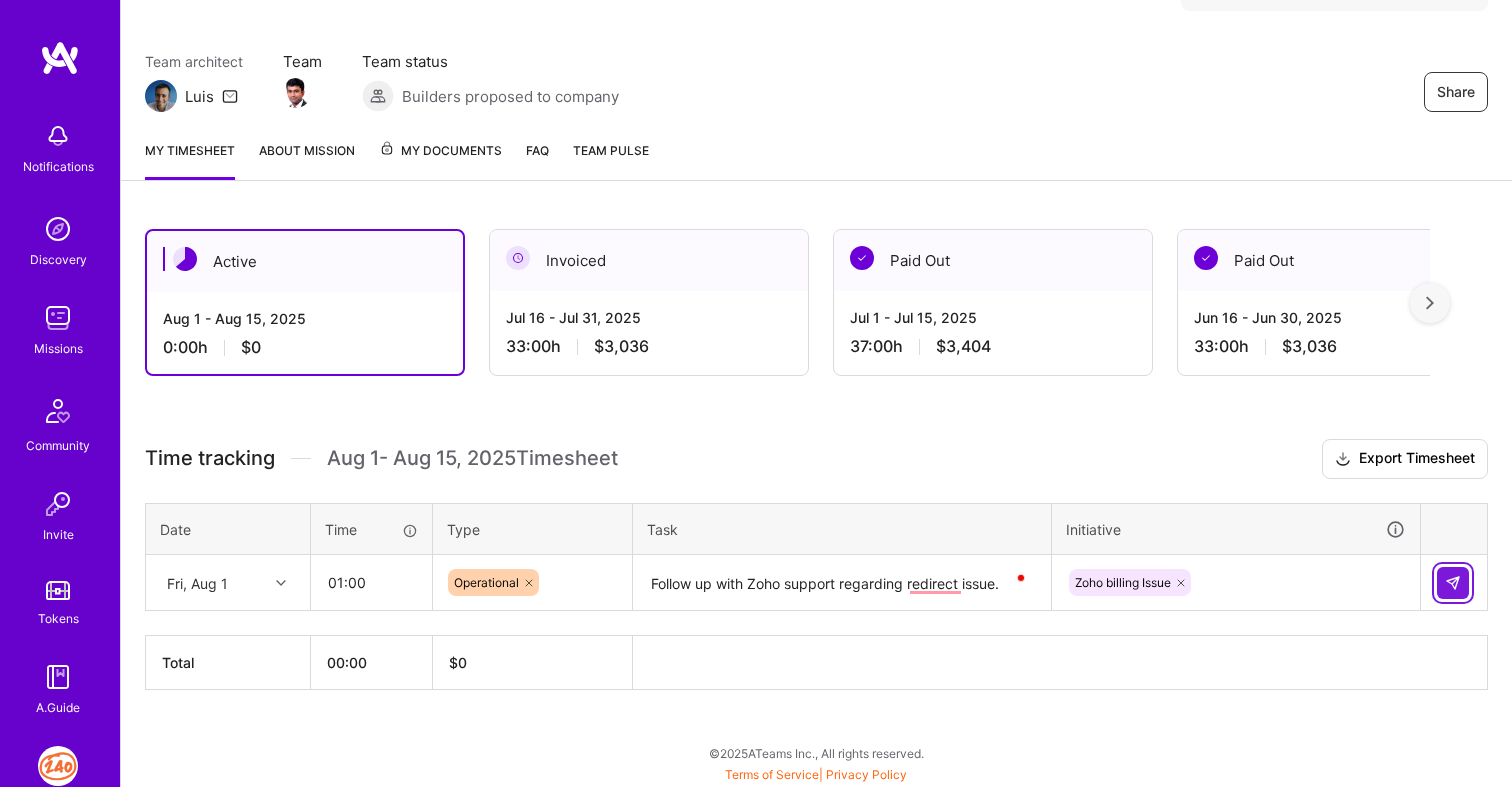 click at bounding box center [1453, 583] 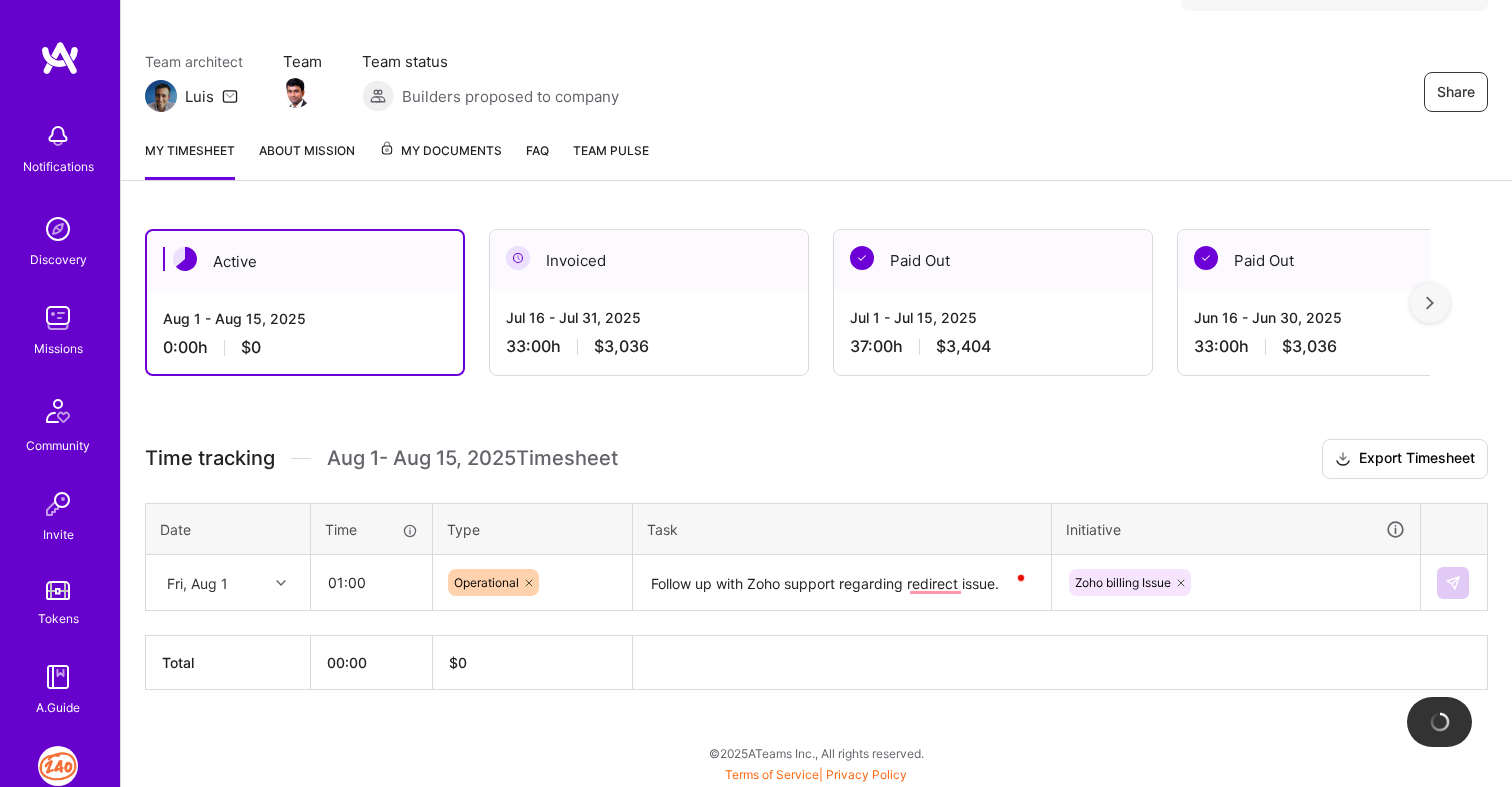 type 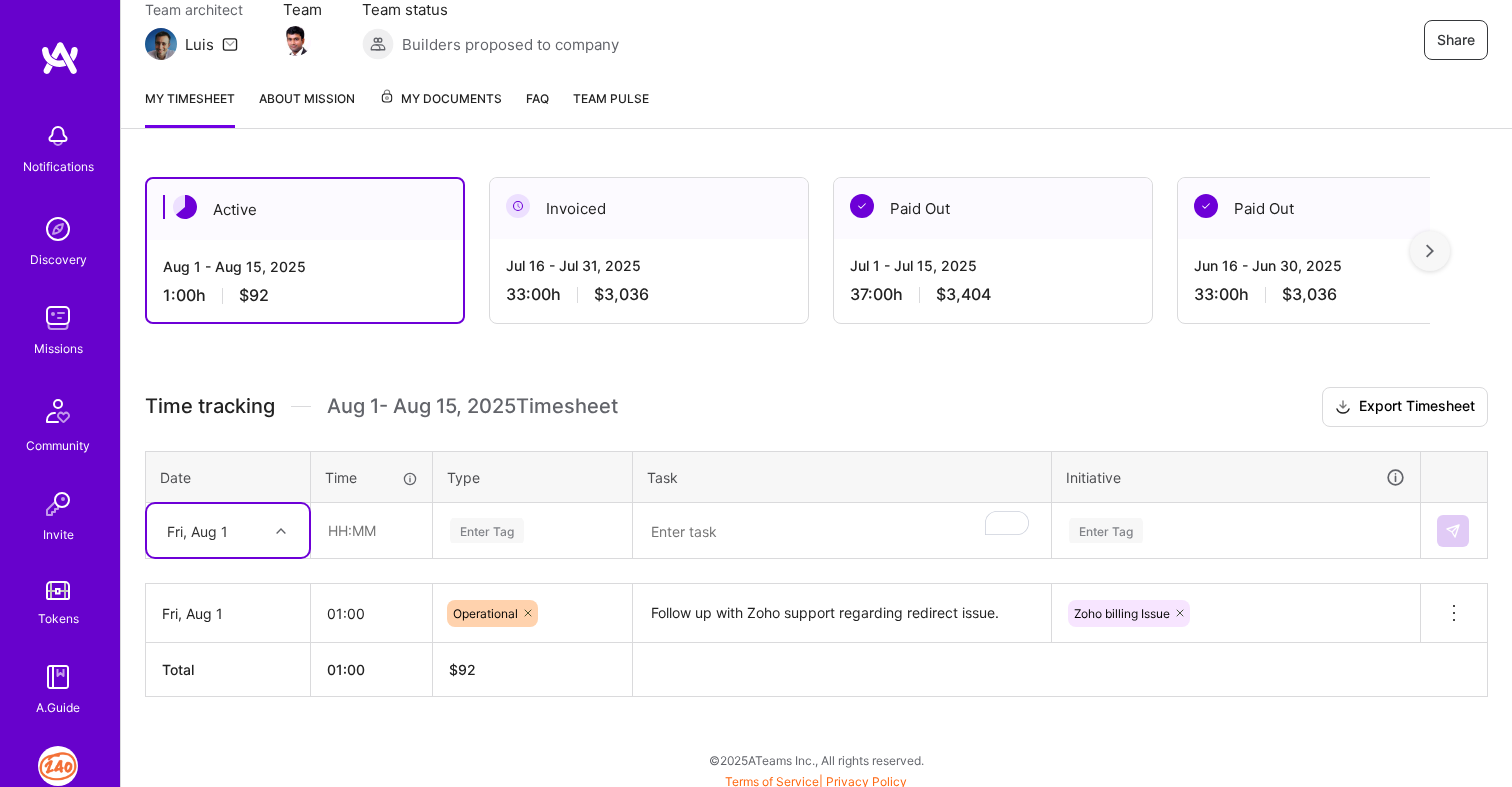 click on "option [DATE], [DATE], selected.   Select is focused ,type to refine list, press Down to open the menu,  [DATE], [DATE]" at bounding box center [228, 530] 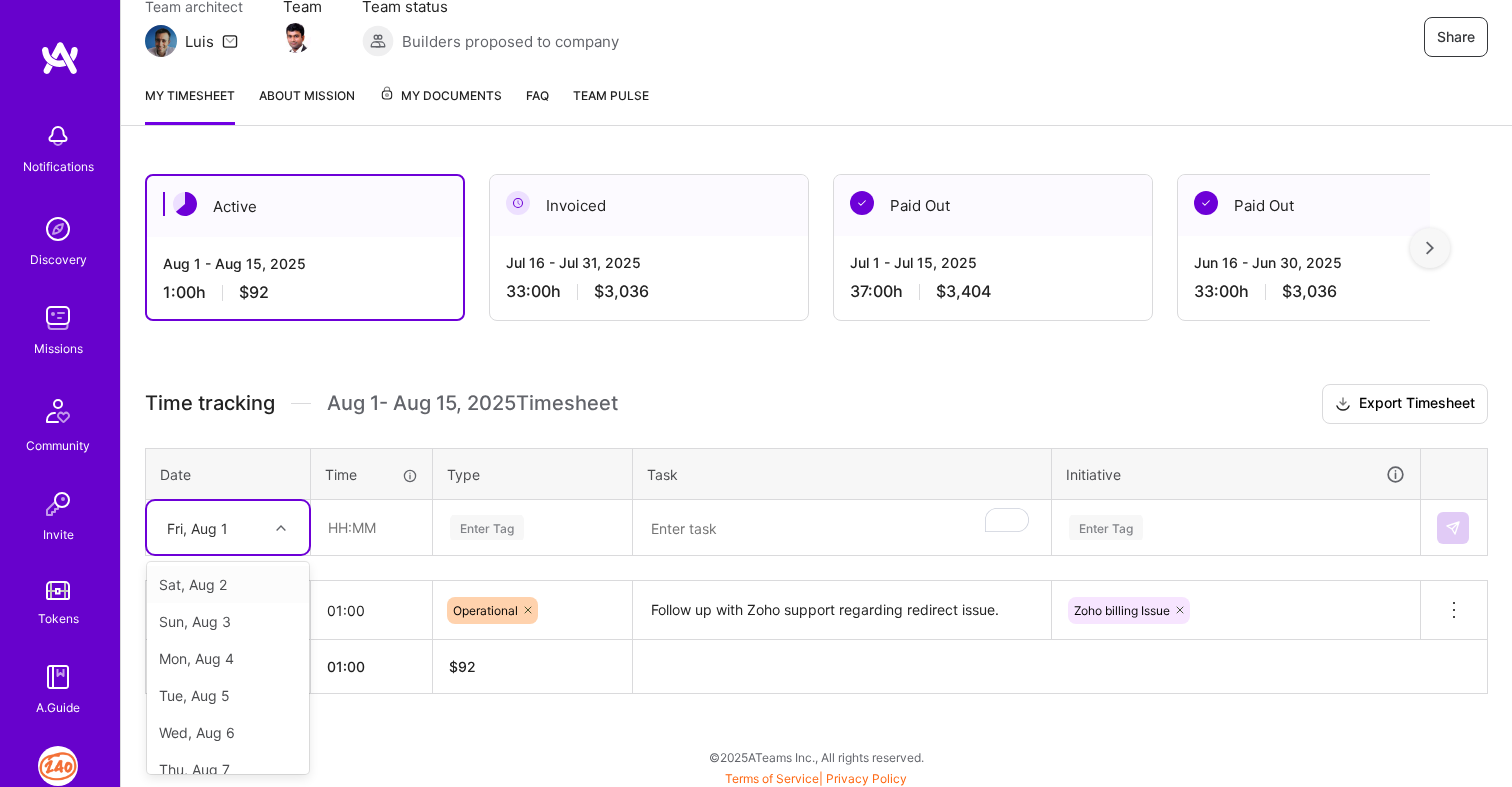 scroll, scrollTop: 198, scrollLeft: 0, axis: vertical 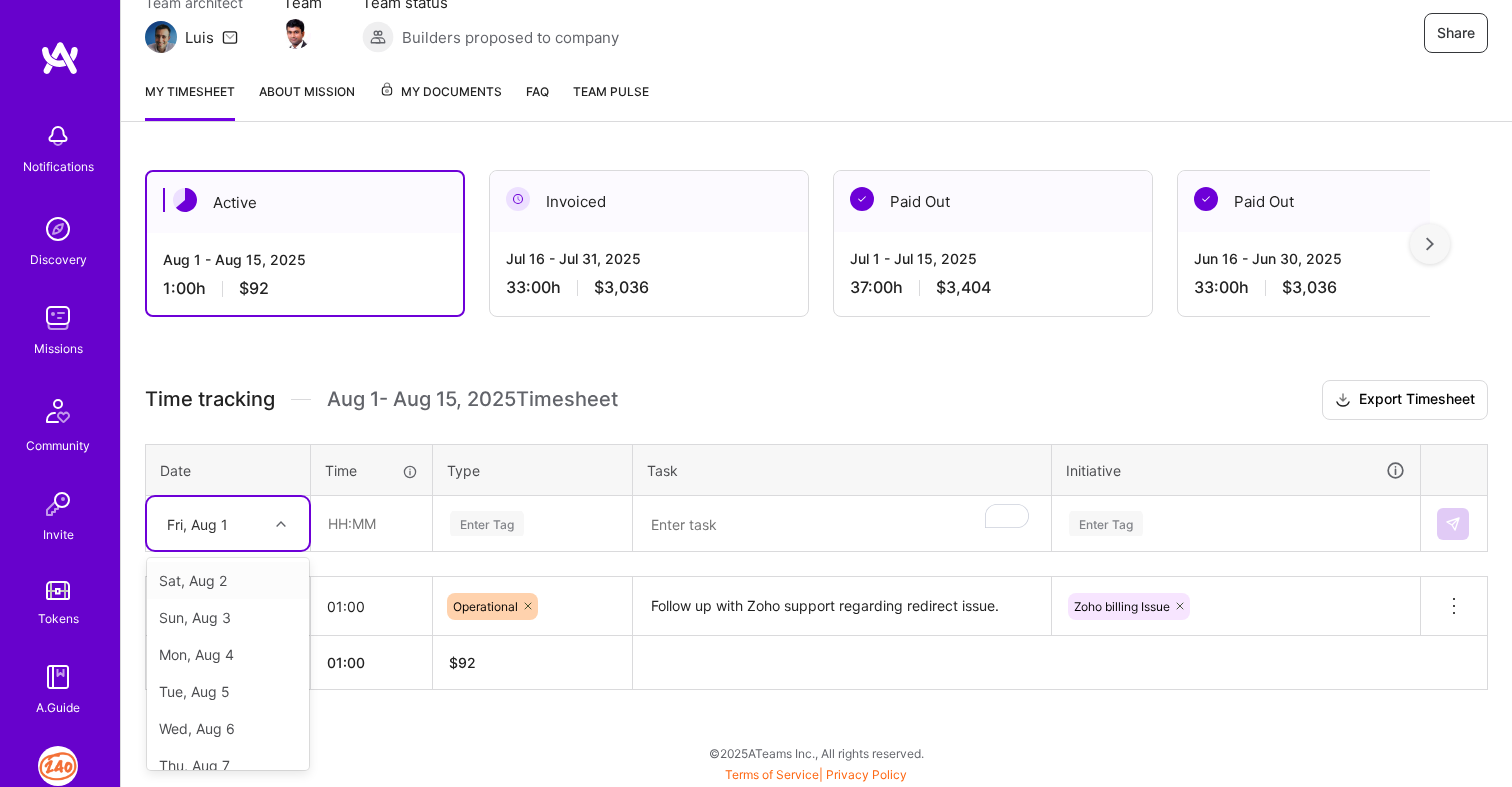 click on "Sat, Aug 2" at bounding box center [228, 580] 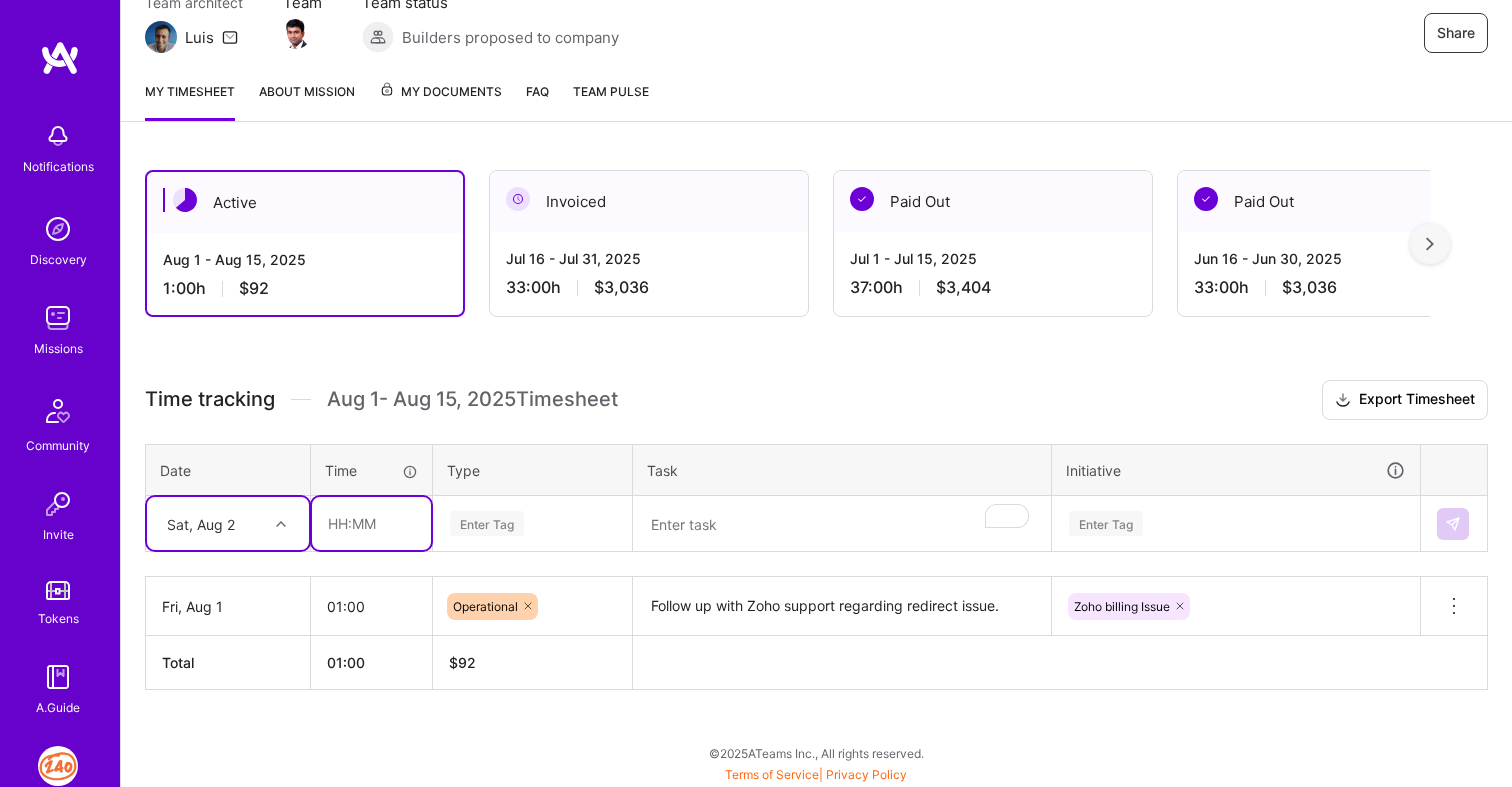click at bounding box center [371, 523] 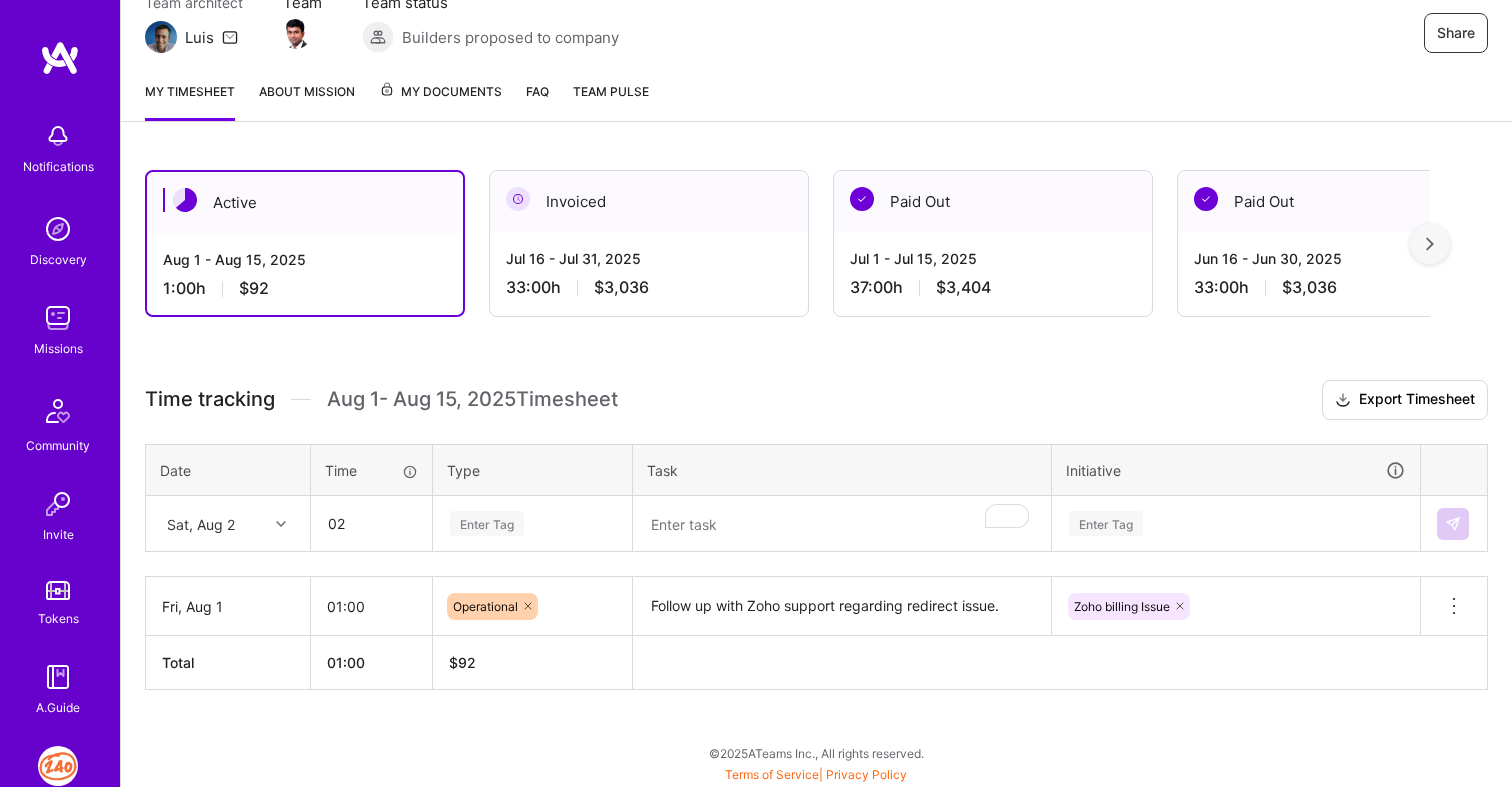 type on "02:00" 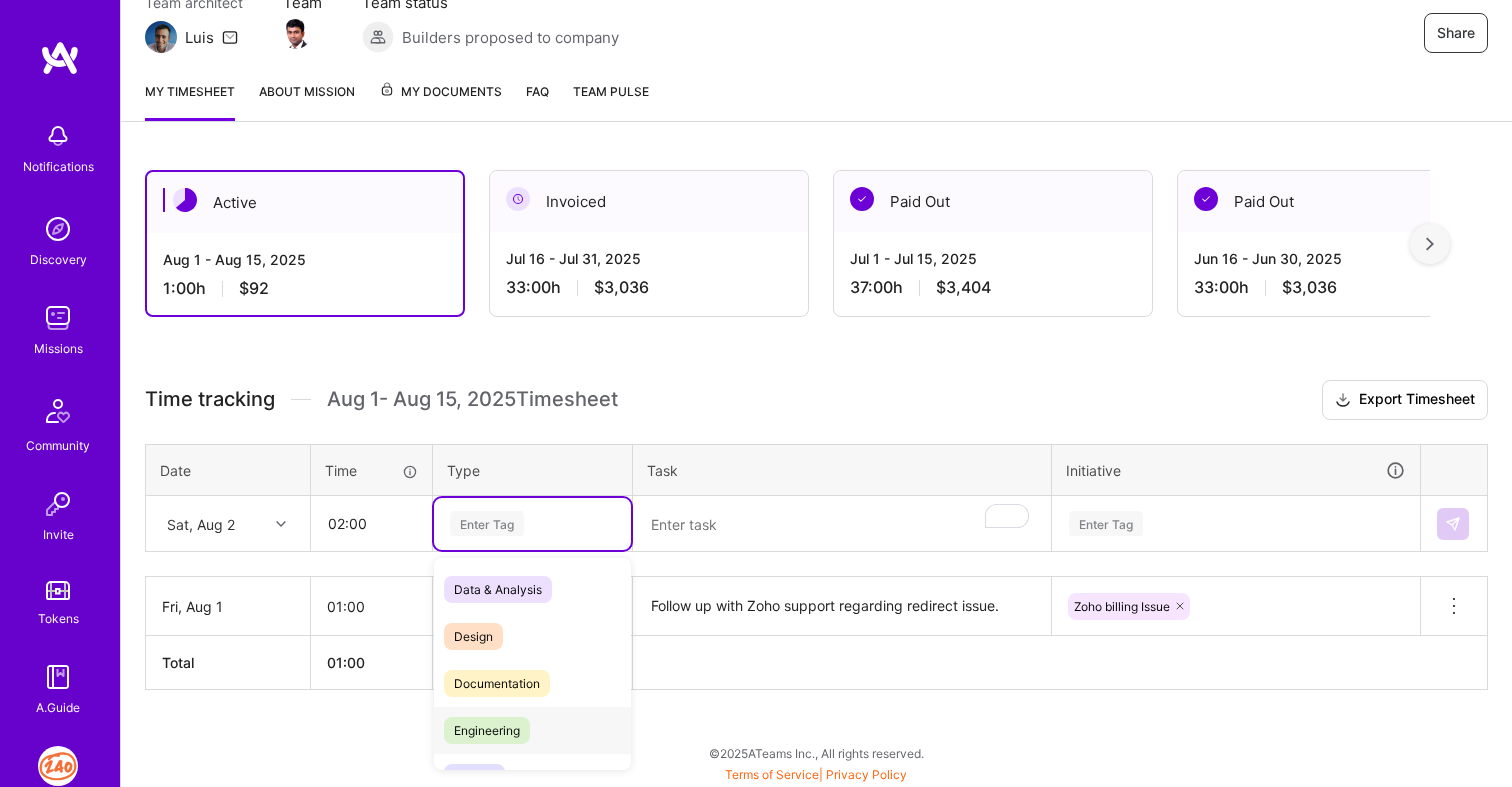 click on "Engineering" at bounding box center (487, 730) 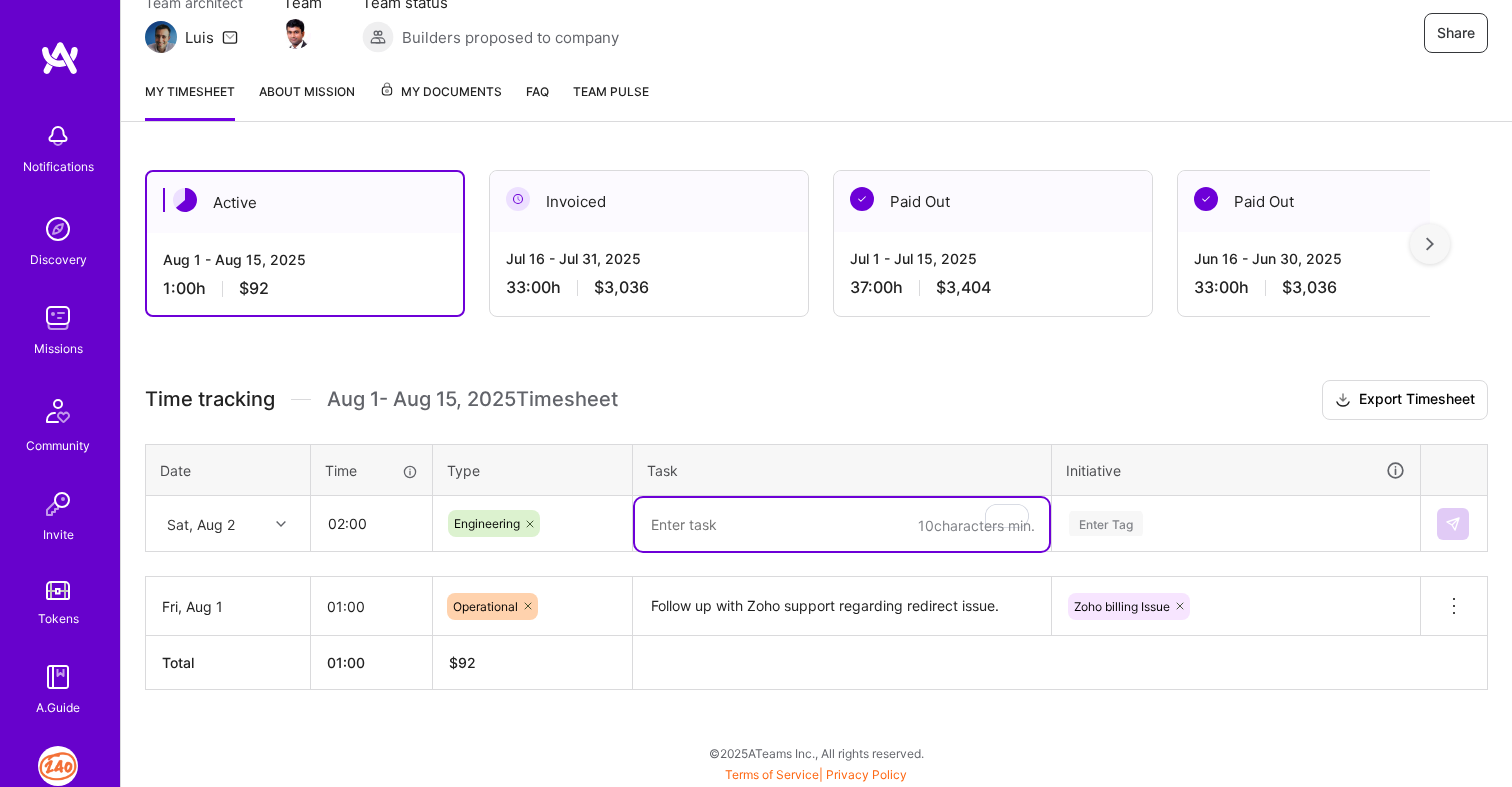 click at bounding box center (842, 524) 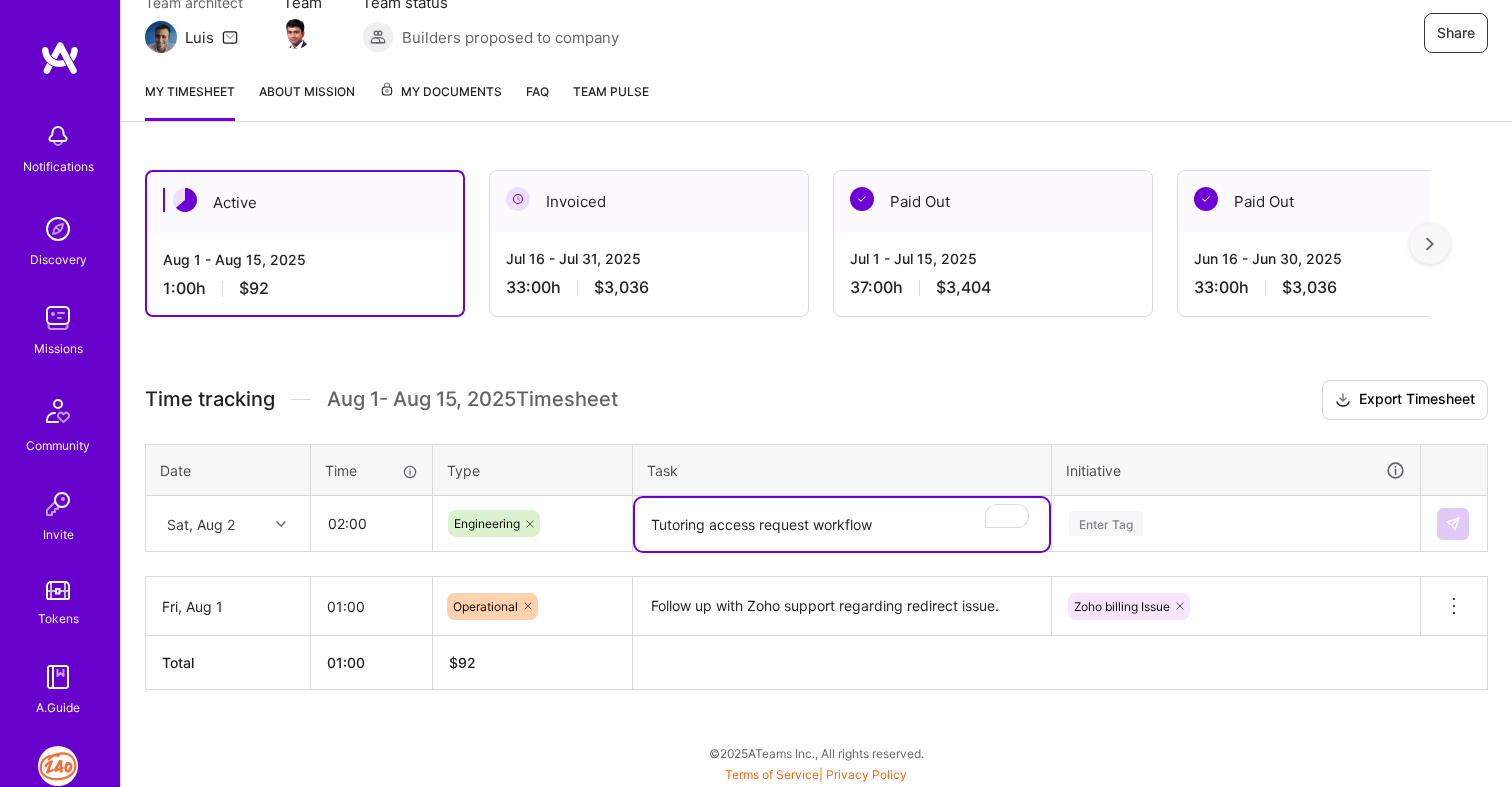 type on "Tutoring access request workflow" 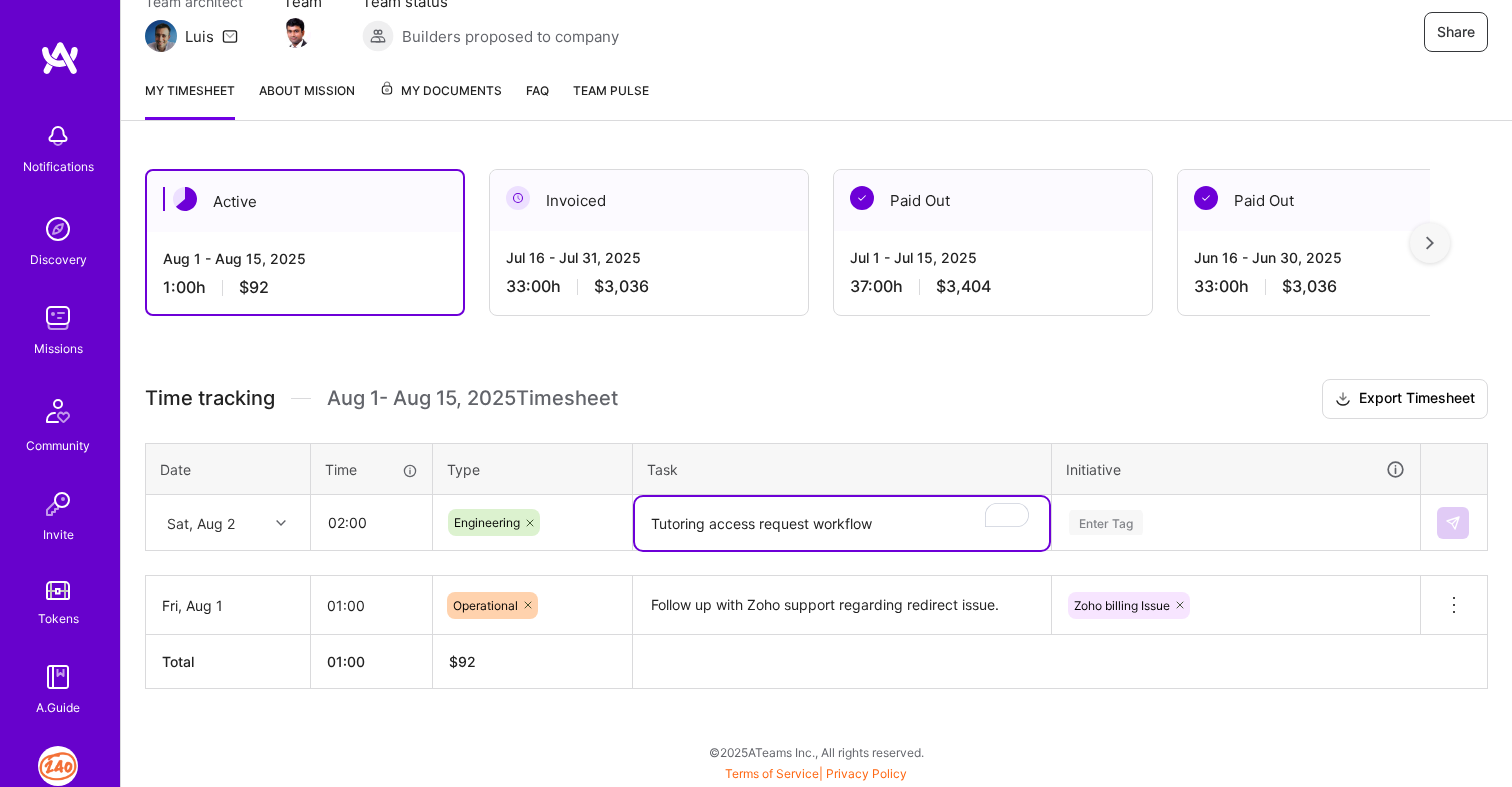click on "Enter Tag" at bounding box center [1236, 523] 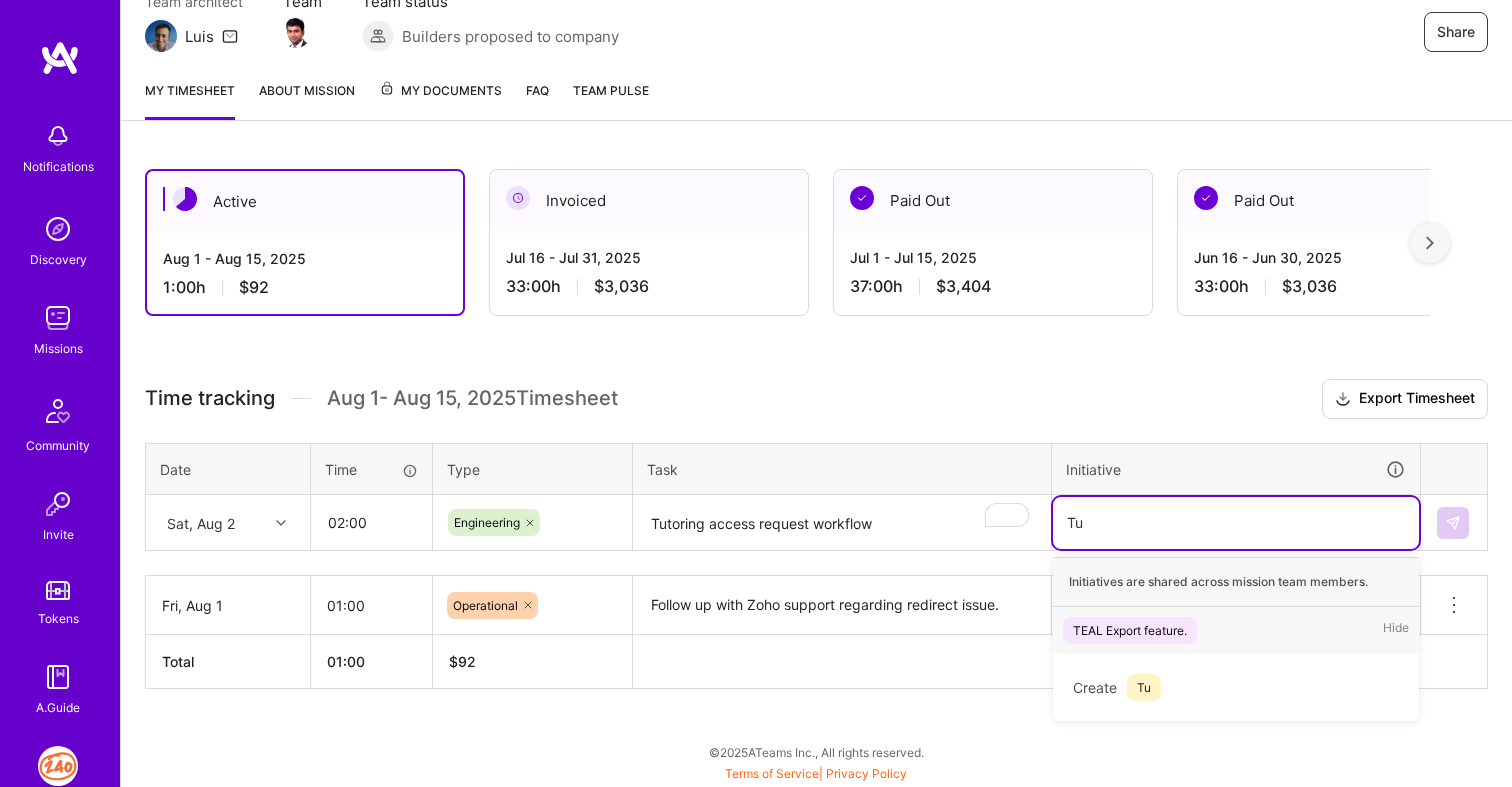 scroll, scrollTop: 198, scrollLeft: 0, axis: vertical 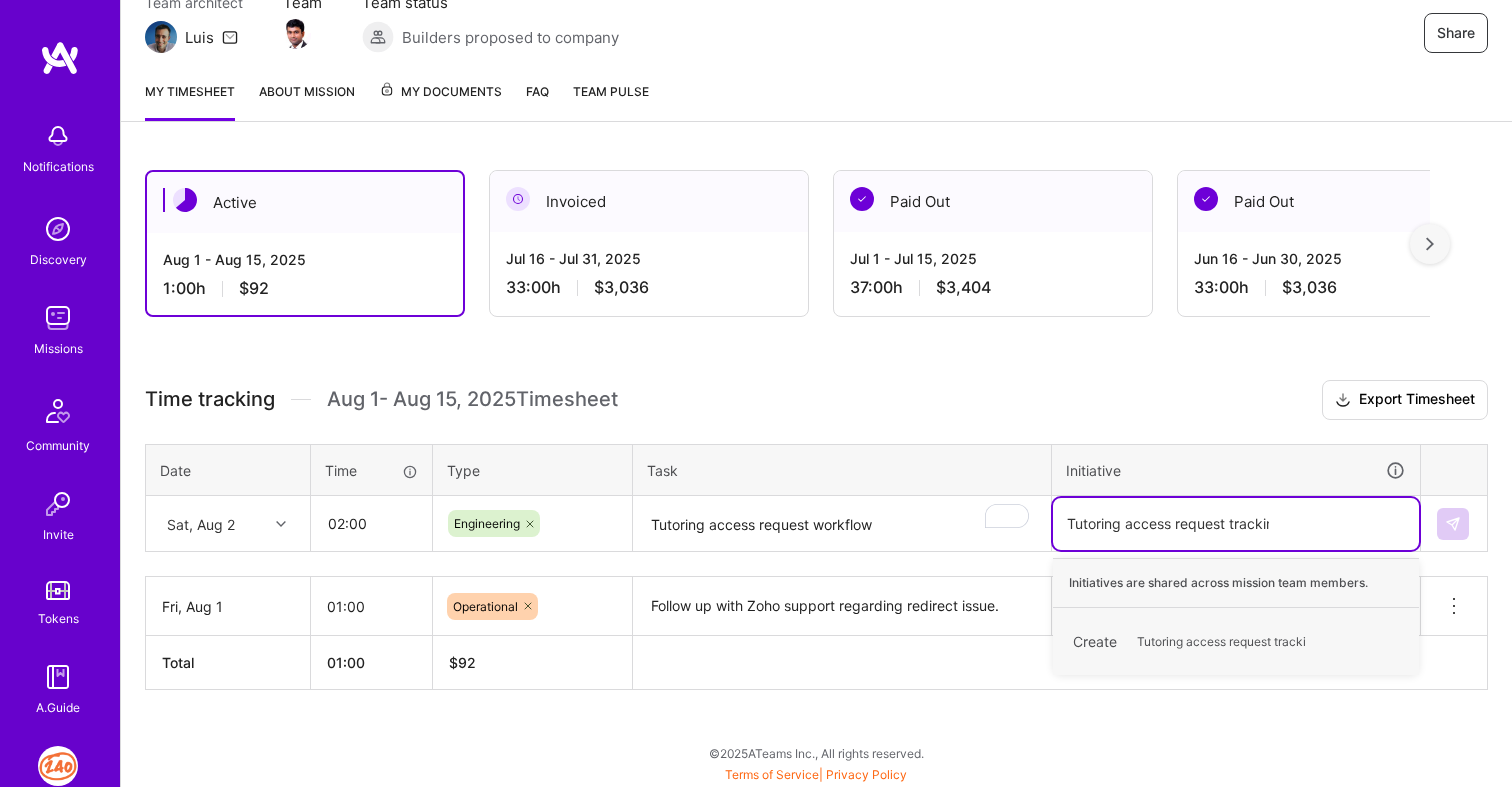 type on "Tutoring access request tracking" 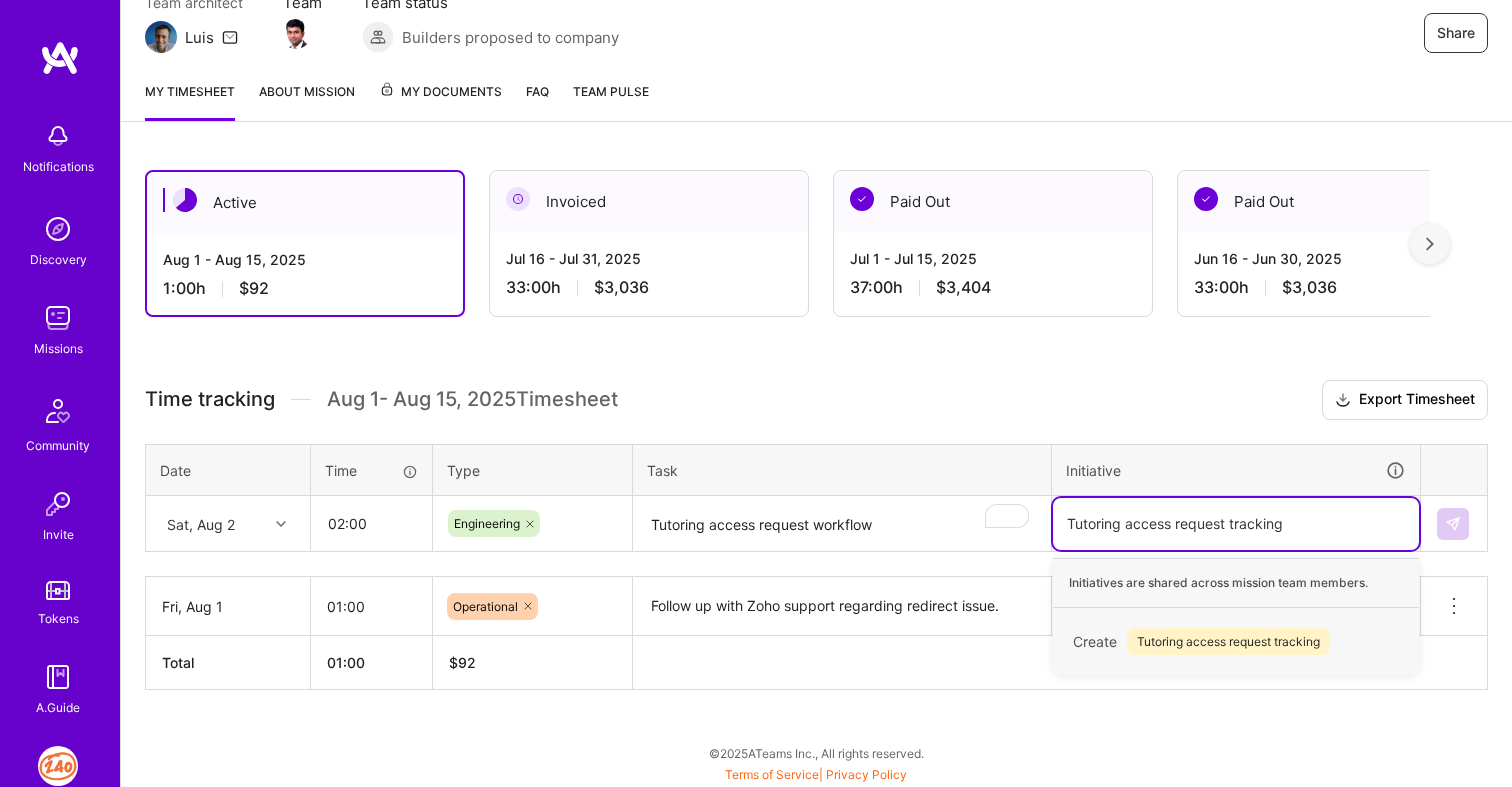 click on "Tutoring access request tracking" at bounding box center [1228, 641] 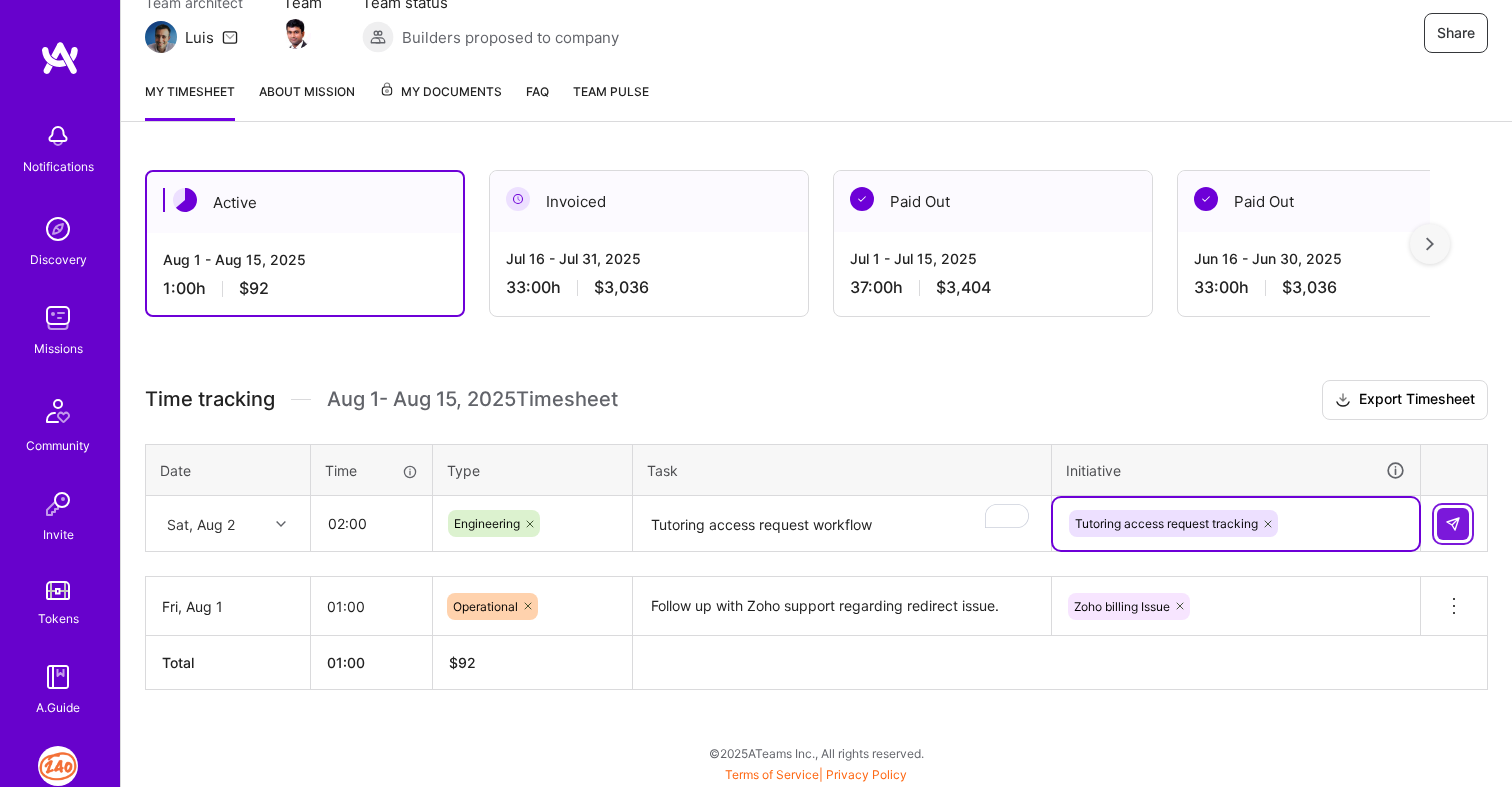 click at bounding box center (1453, 524) 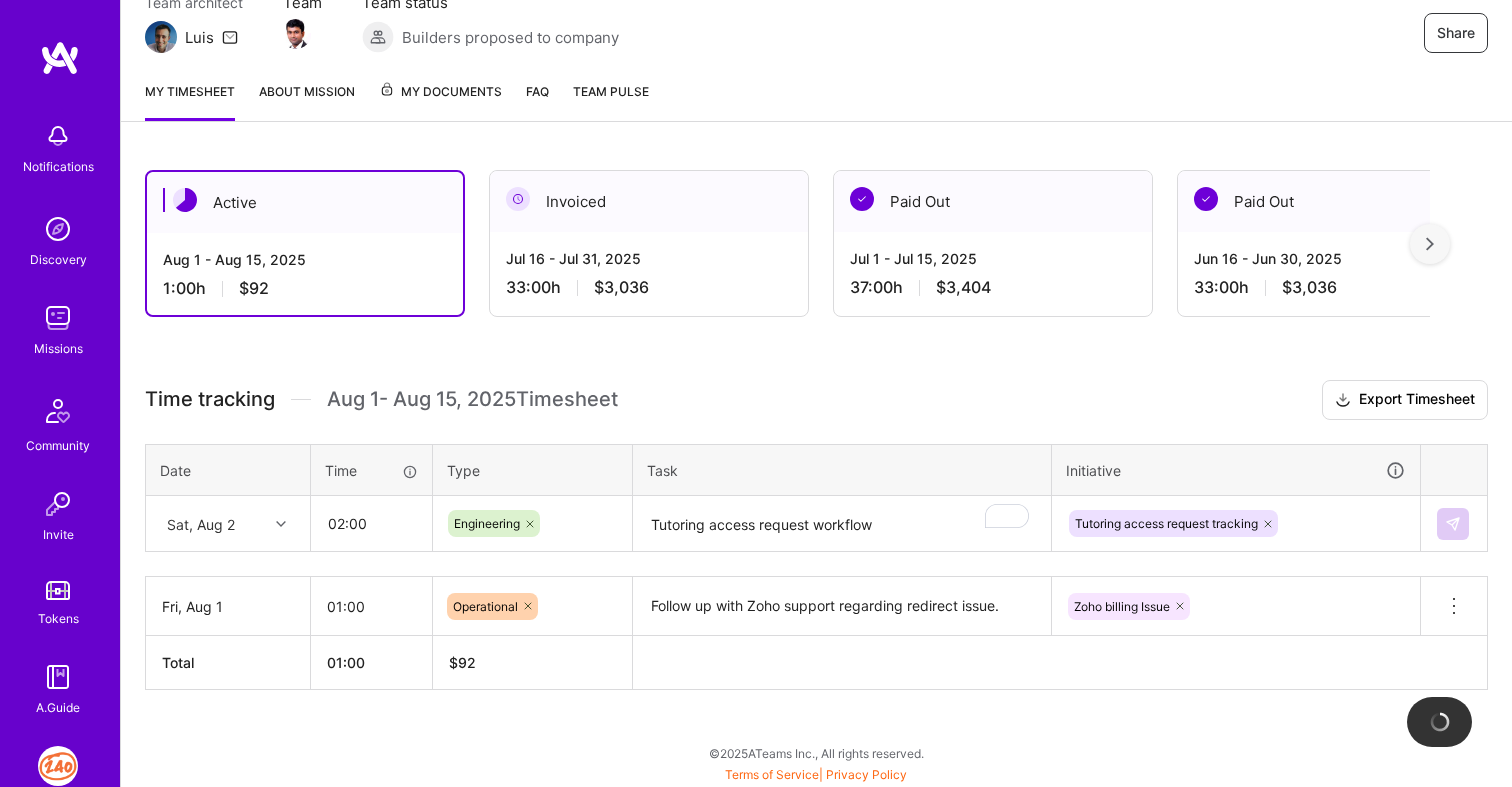 type 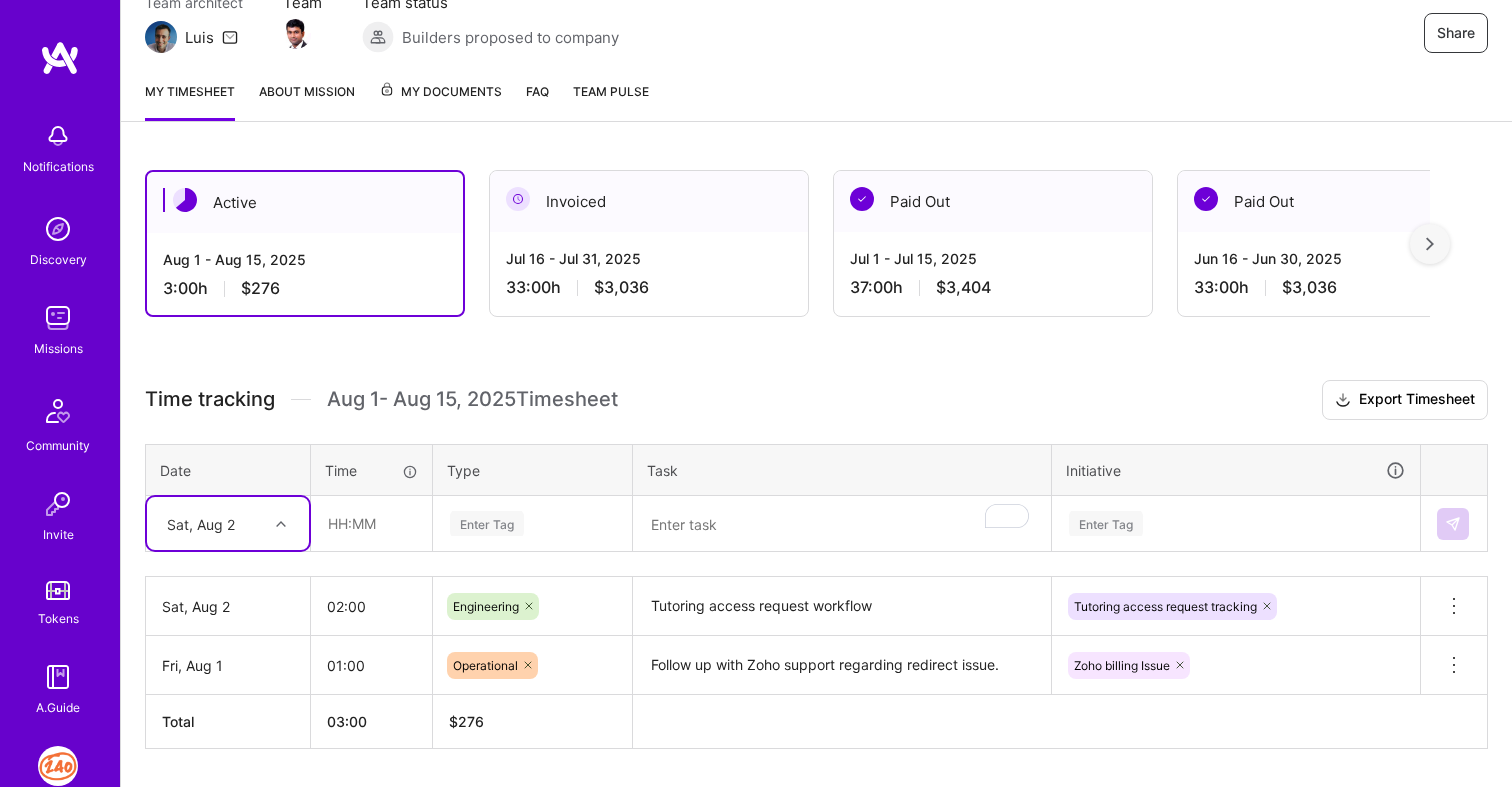 click at bounding box center [283, 524] 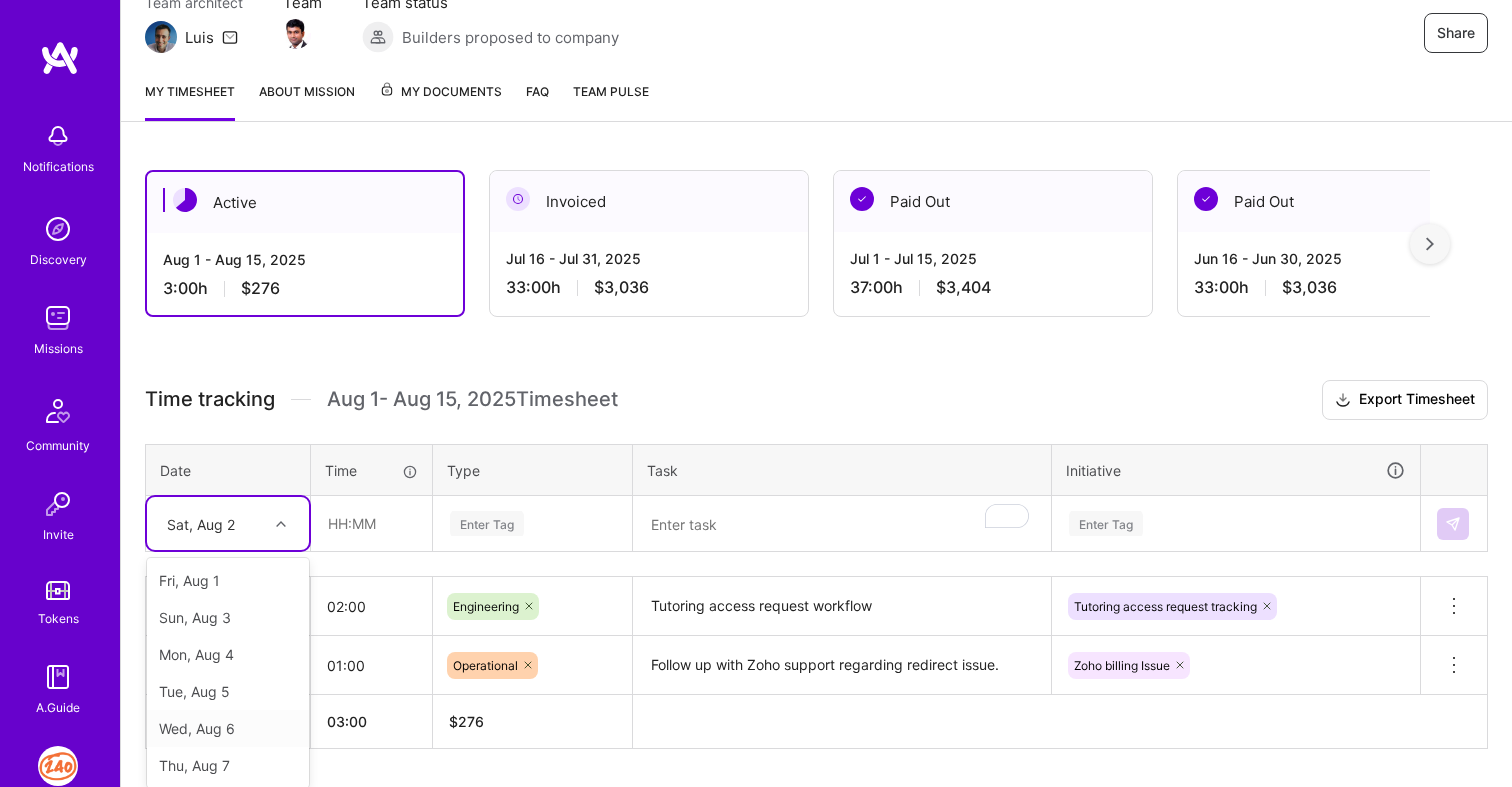 click on "Wed, Aug 6" at bounding box center (228, 728) 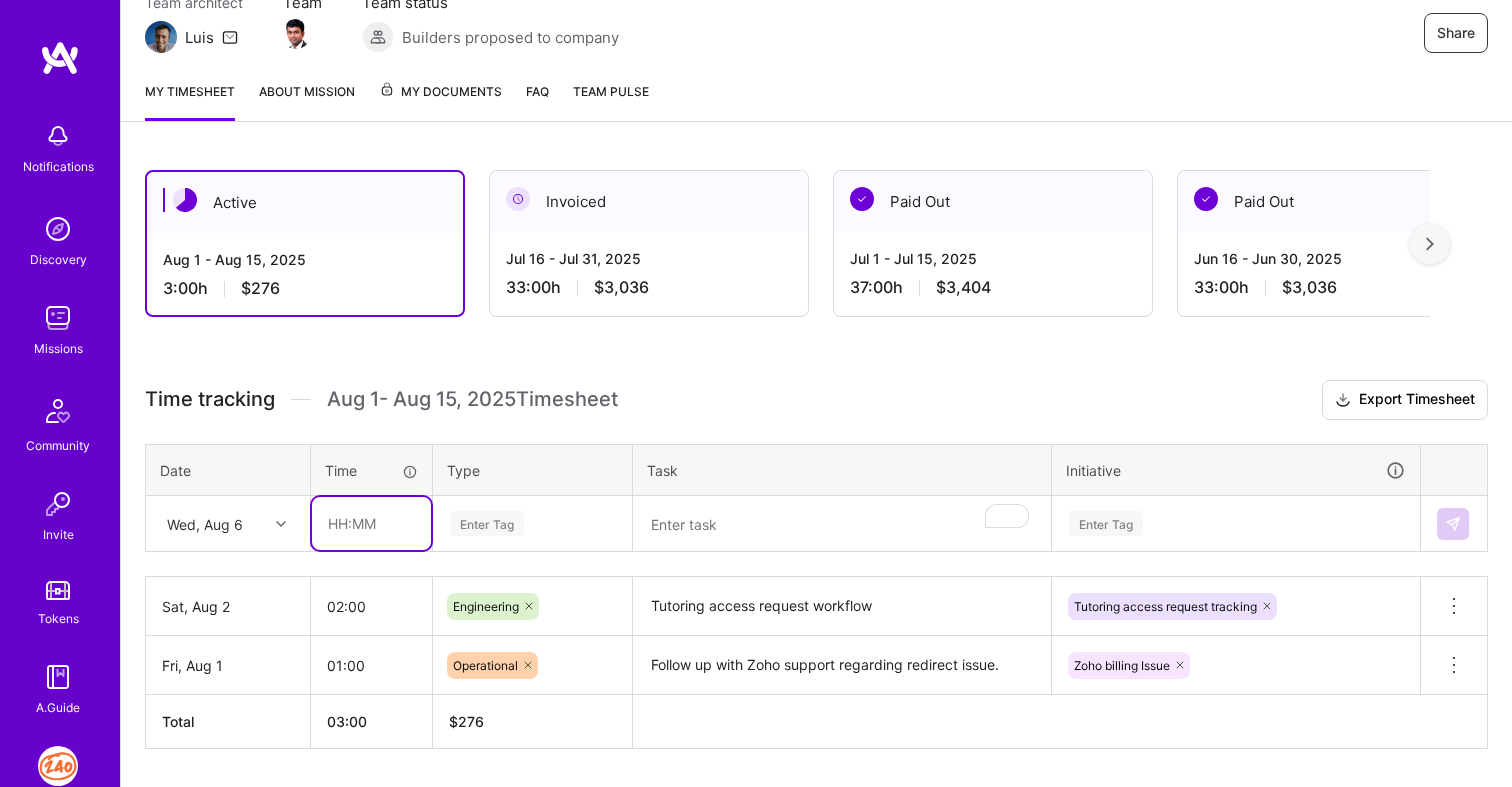 click at bounding box center [371, 523] 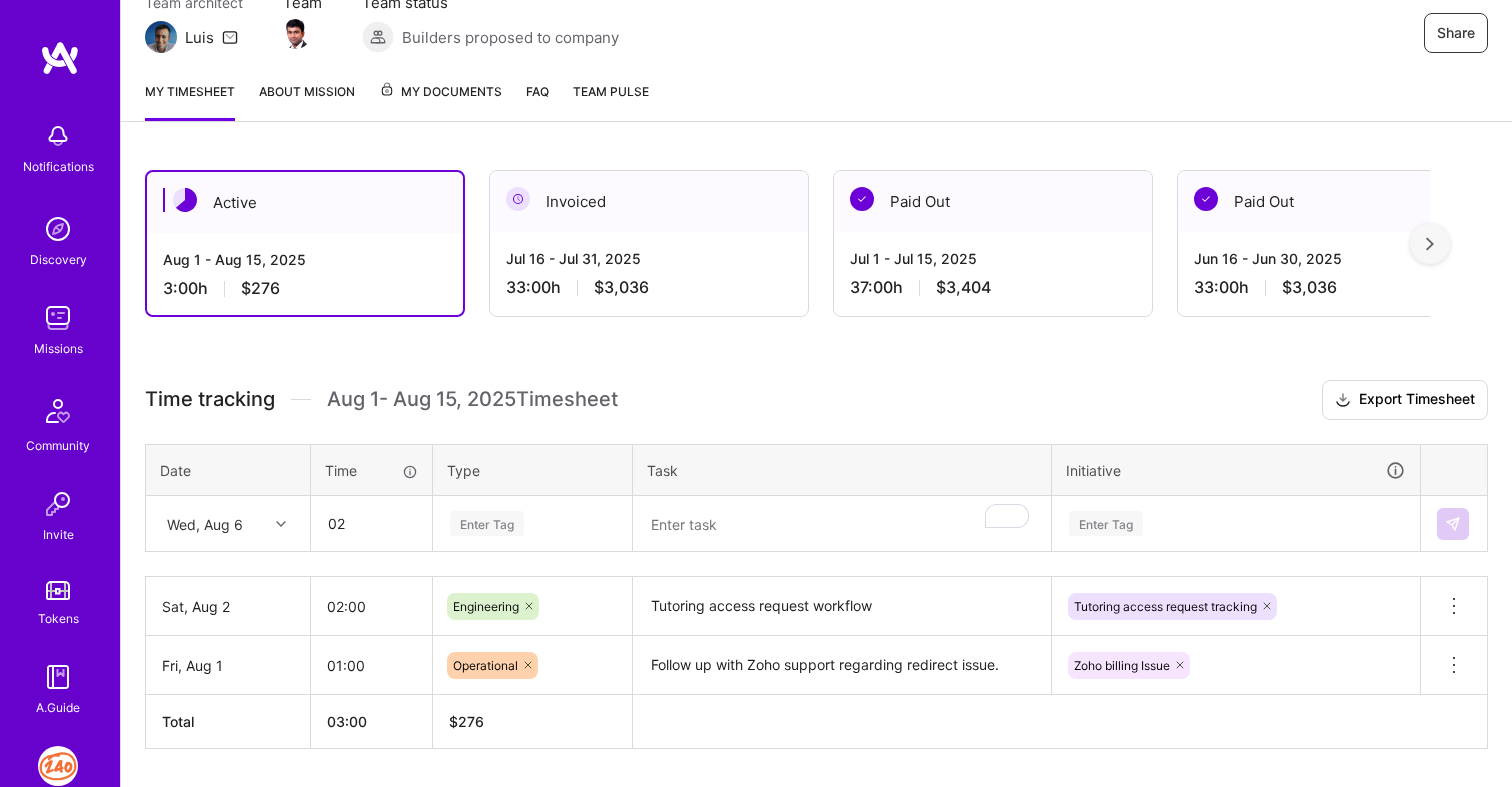 type on "02:00" 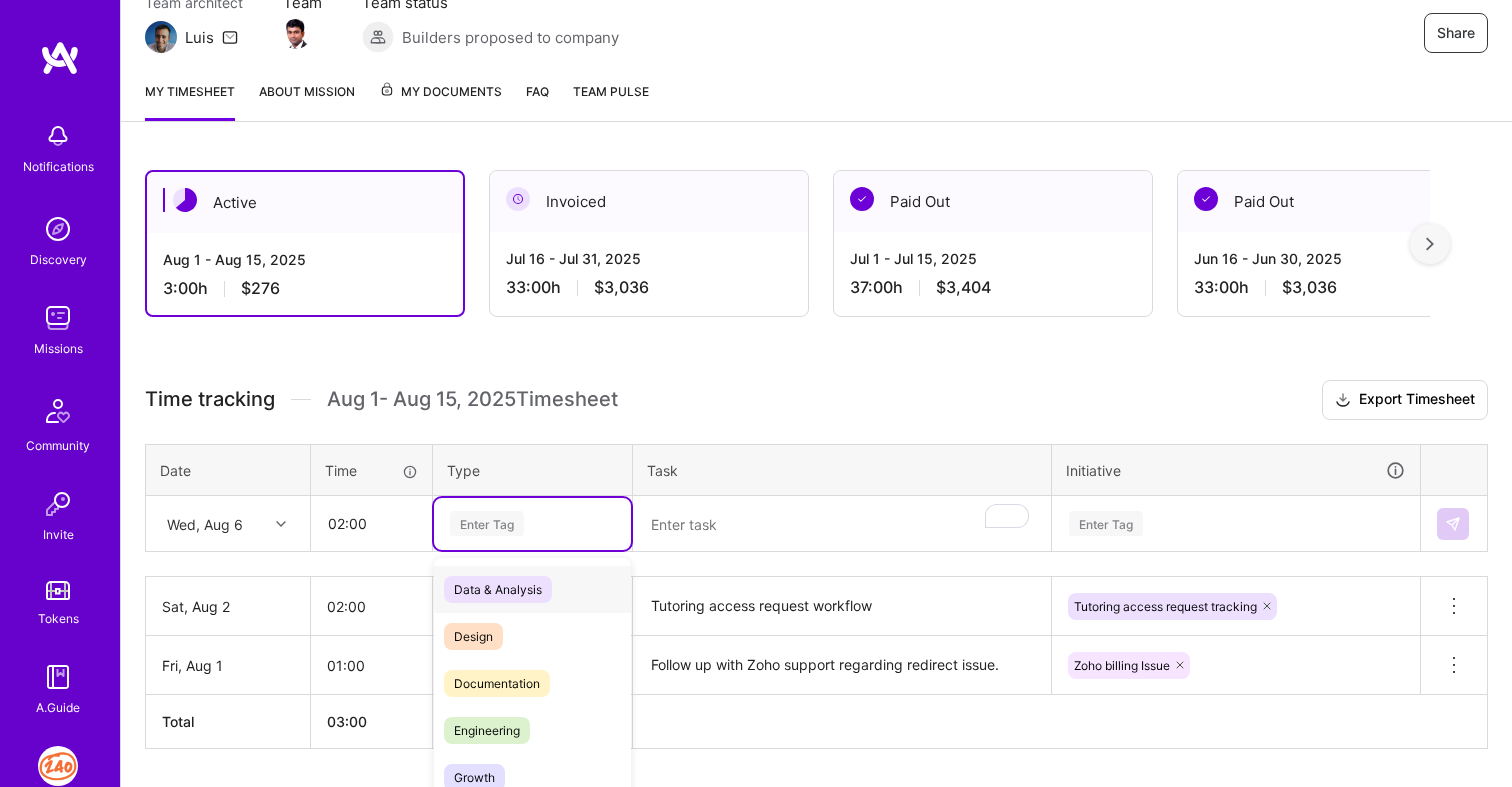 scroll, scrollTop: 257, scrollLeft: 0, axis: vertical 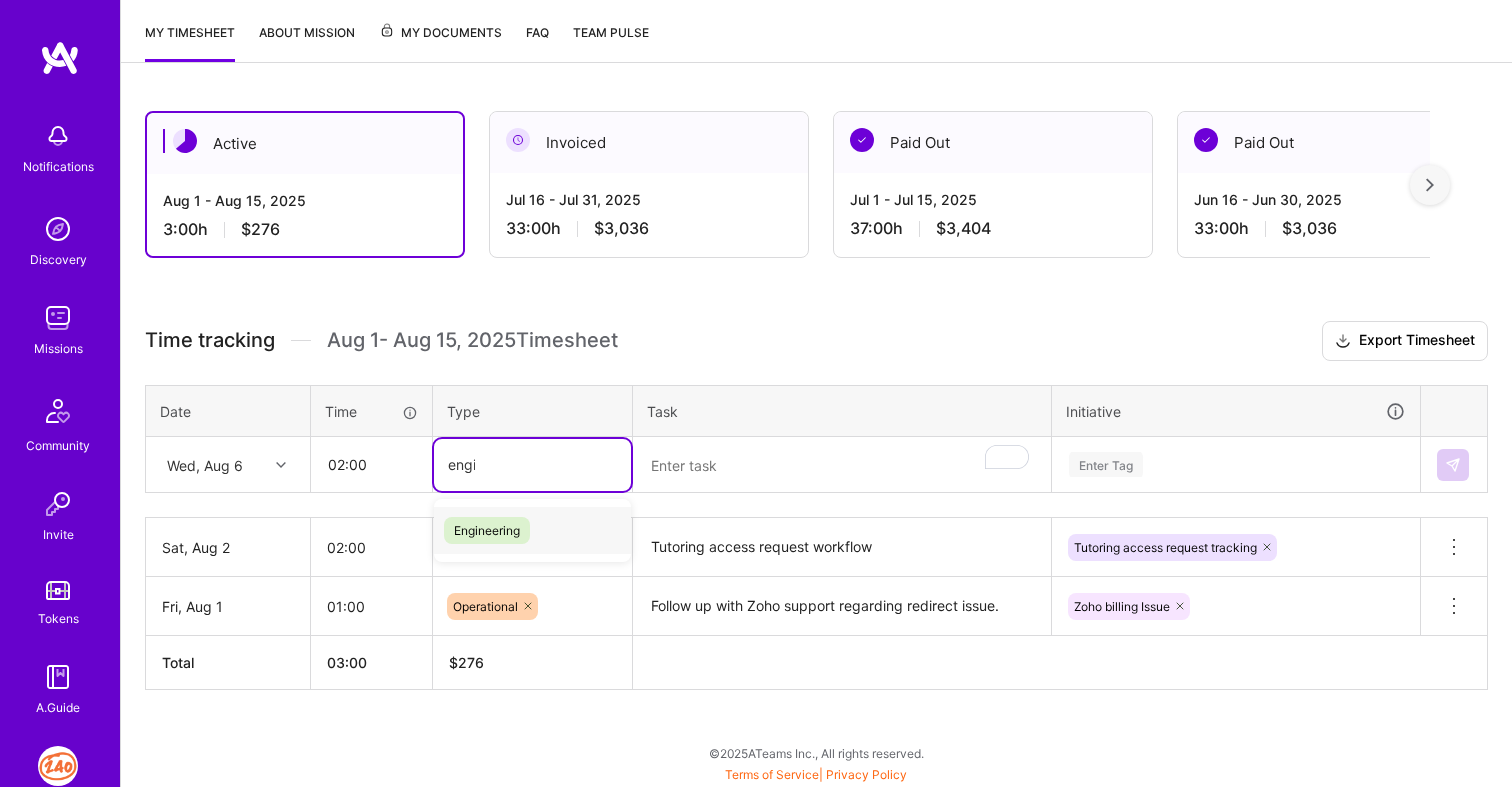 type on "engin" 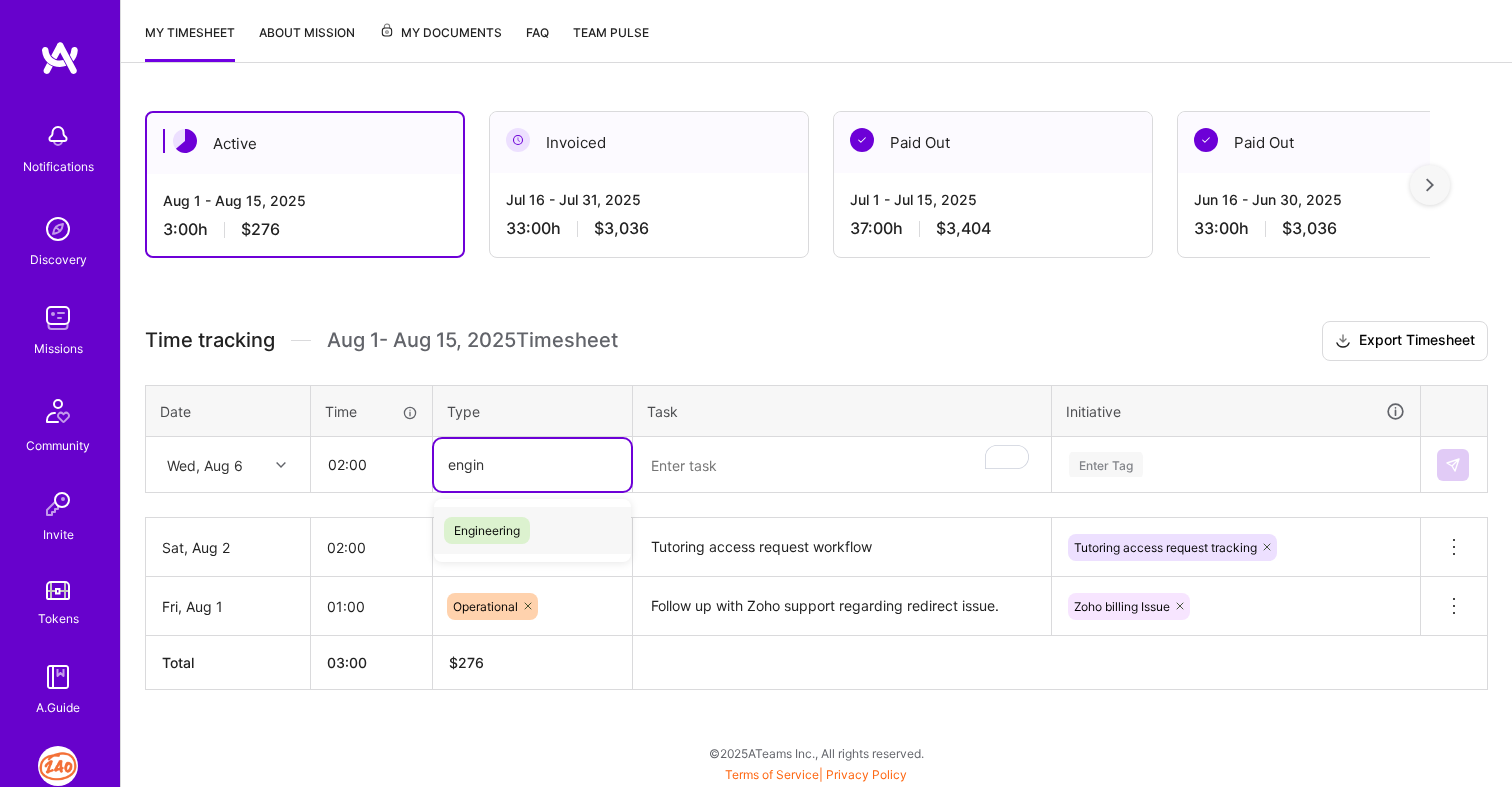 click on "Engineering" at bounding box center [487, 530] 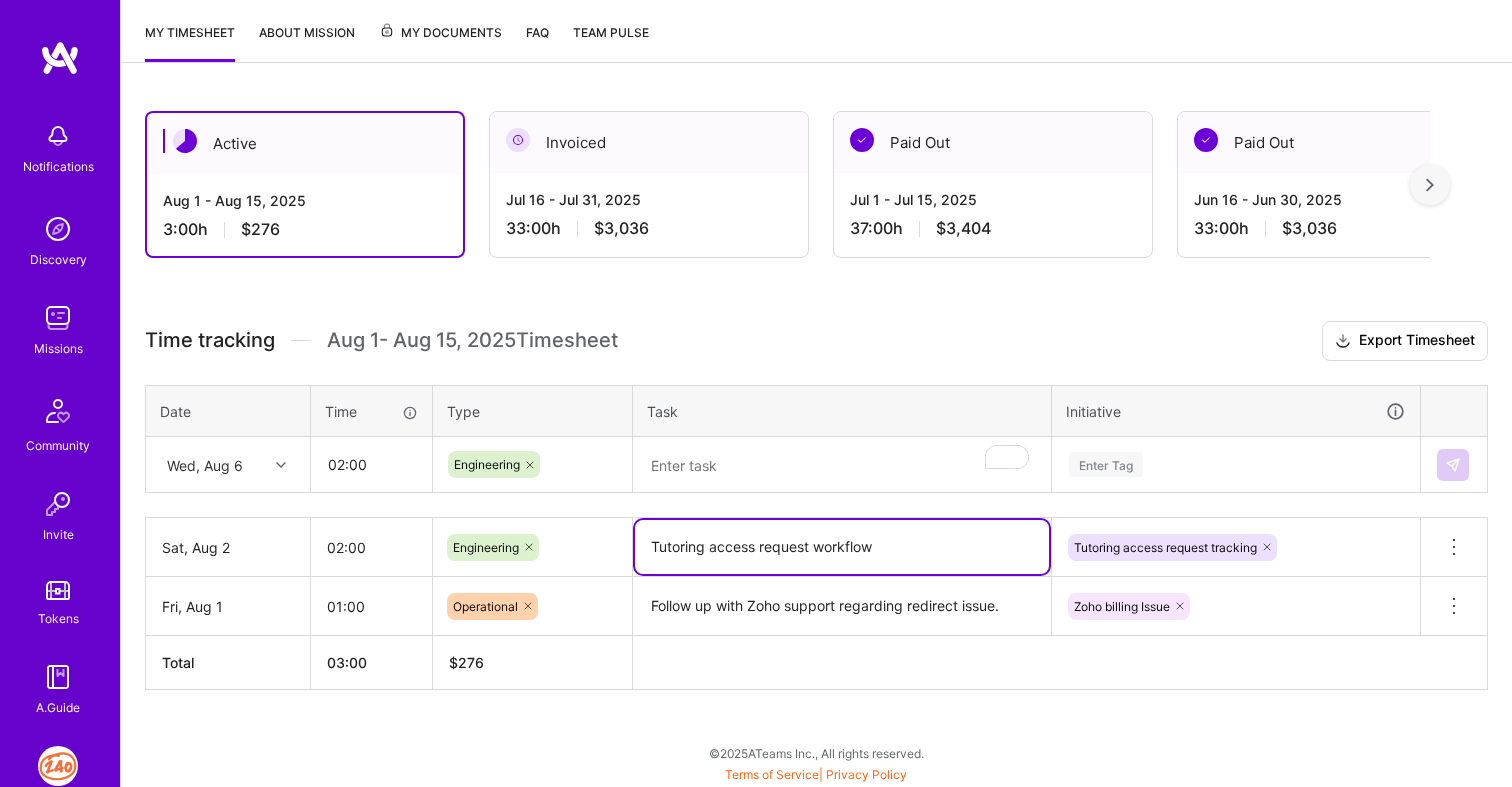 click on "Tutoring access request workflow" at bounding box center (842, 547) 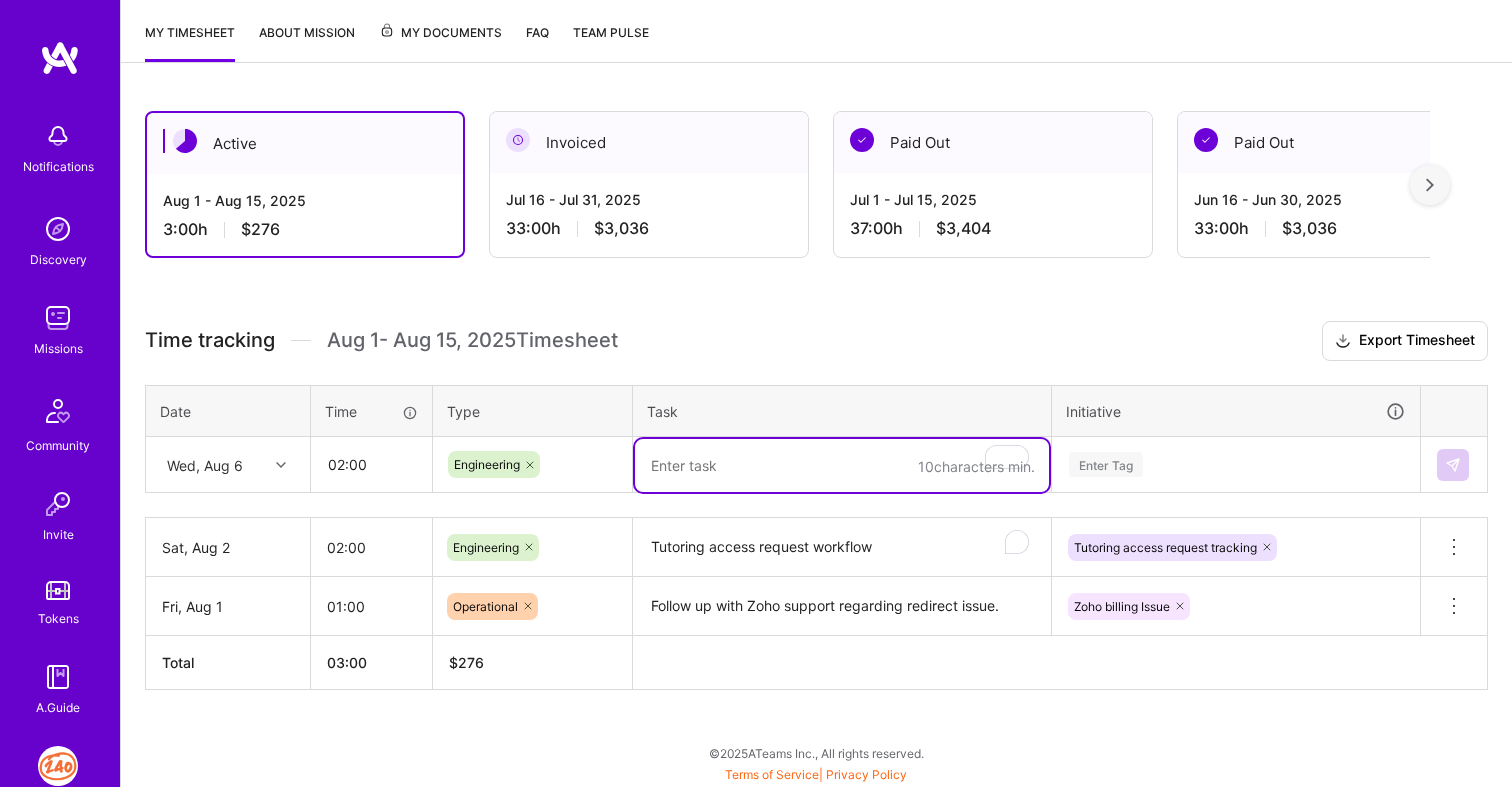 click at bounding box center (842, 465) 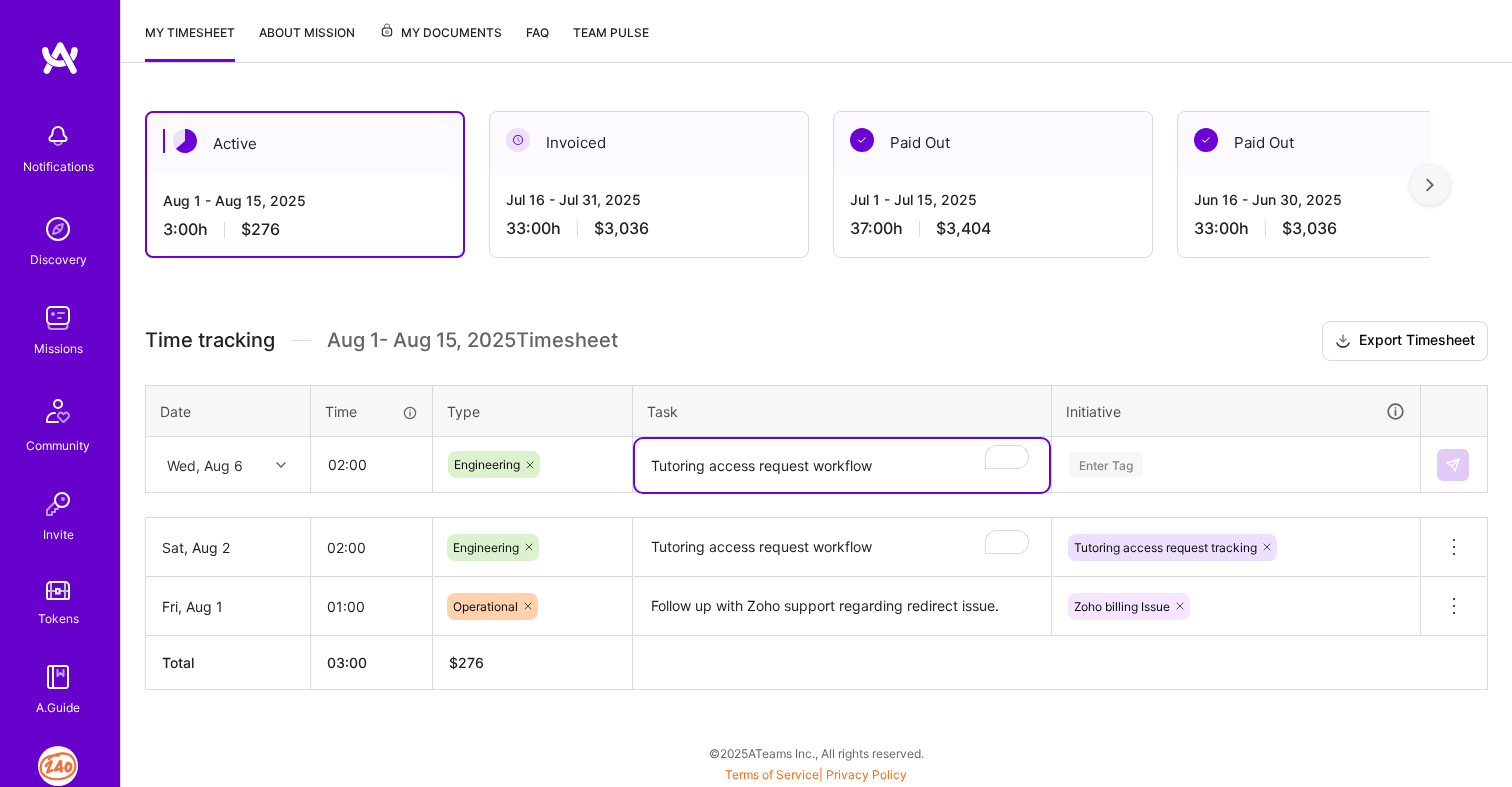 type on "Tutoring access request workflow" 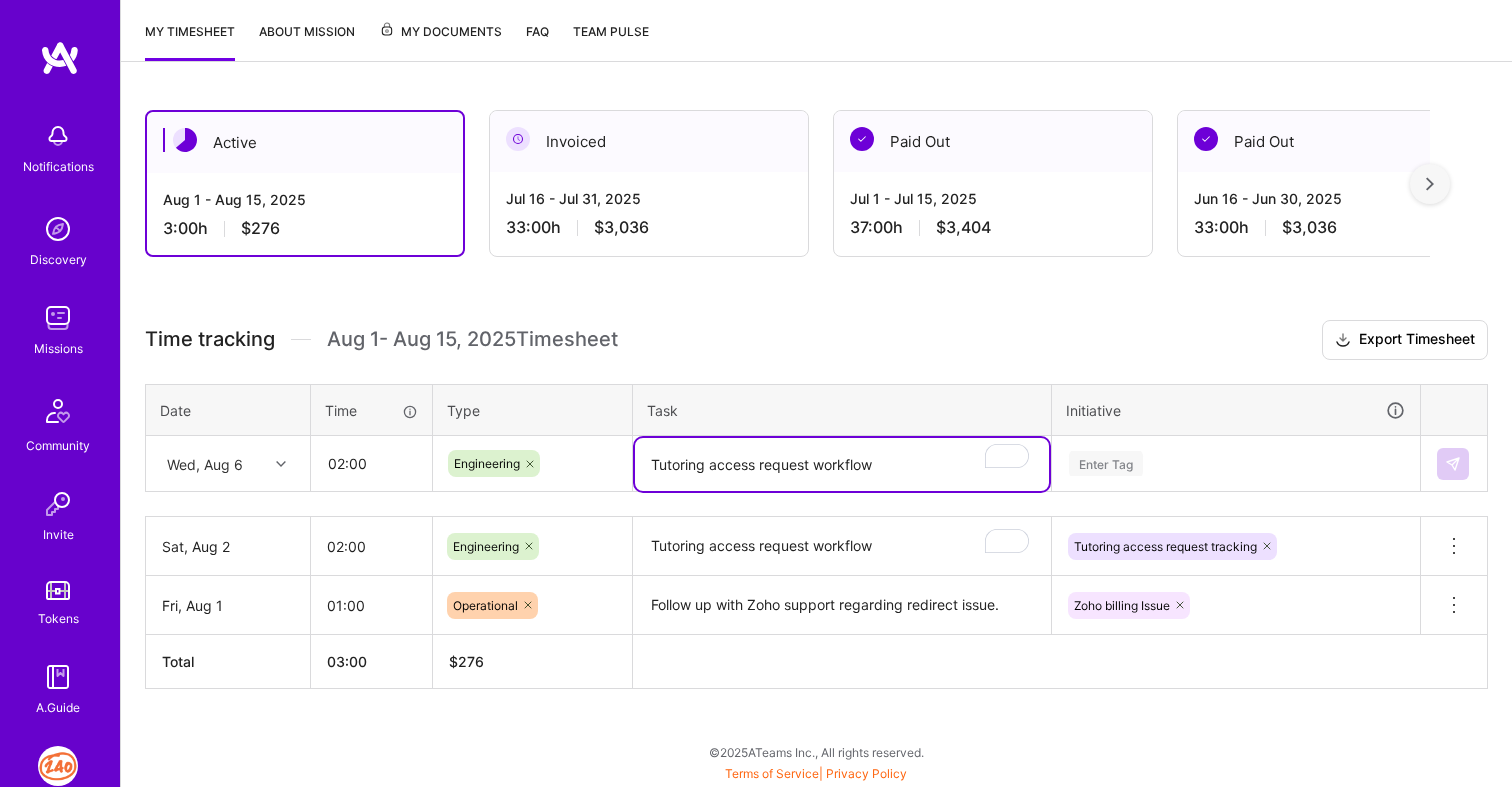 click on "Enter Tag" at bounding box center (1236, 464) 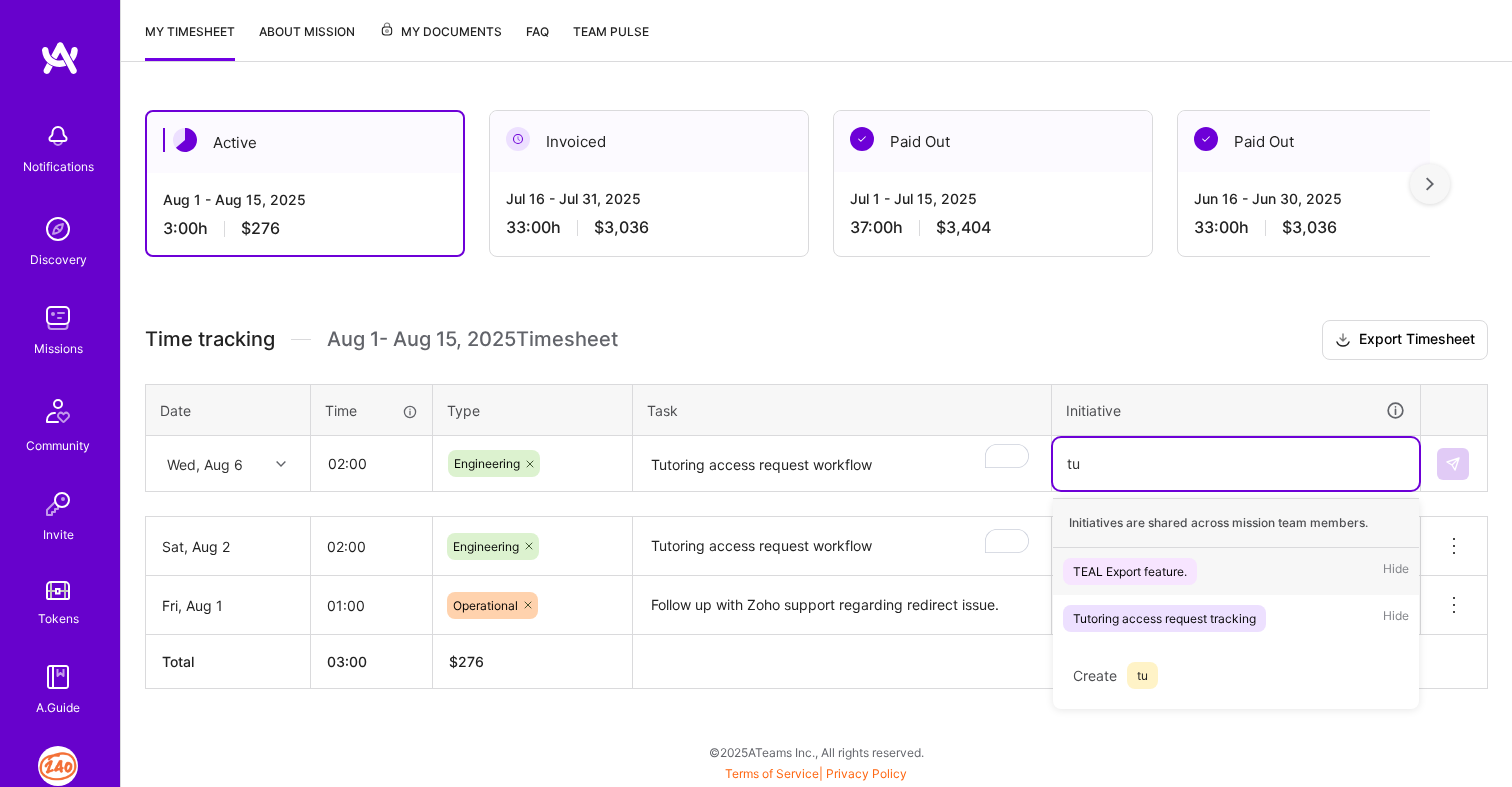 scroll, scrollTop: 257, scrollLeft: 0, axis: vertical 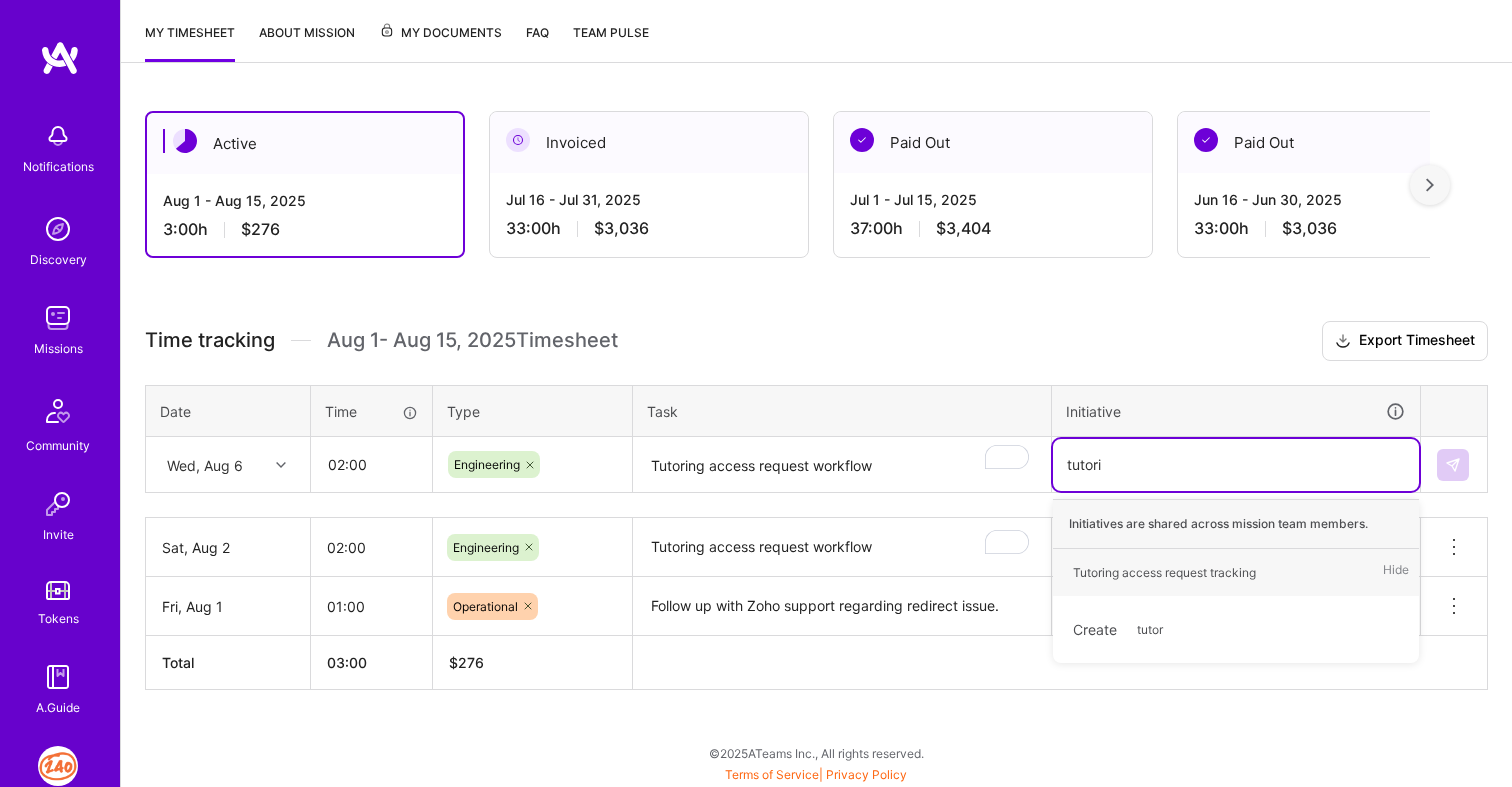 type on "tutoring" 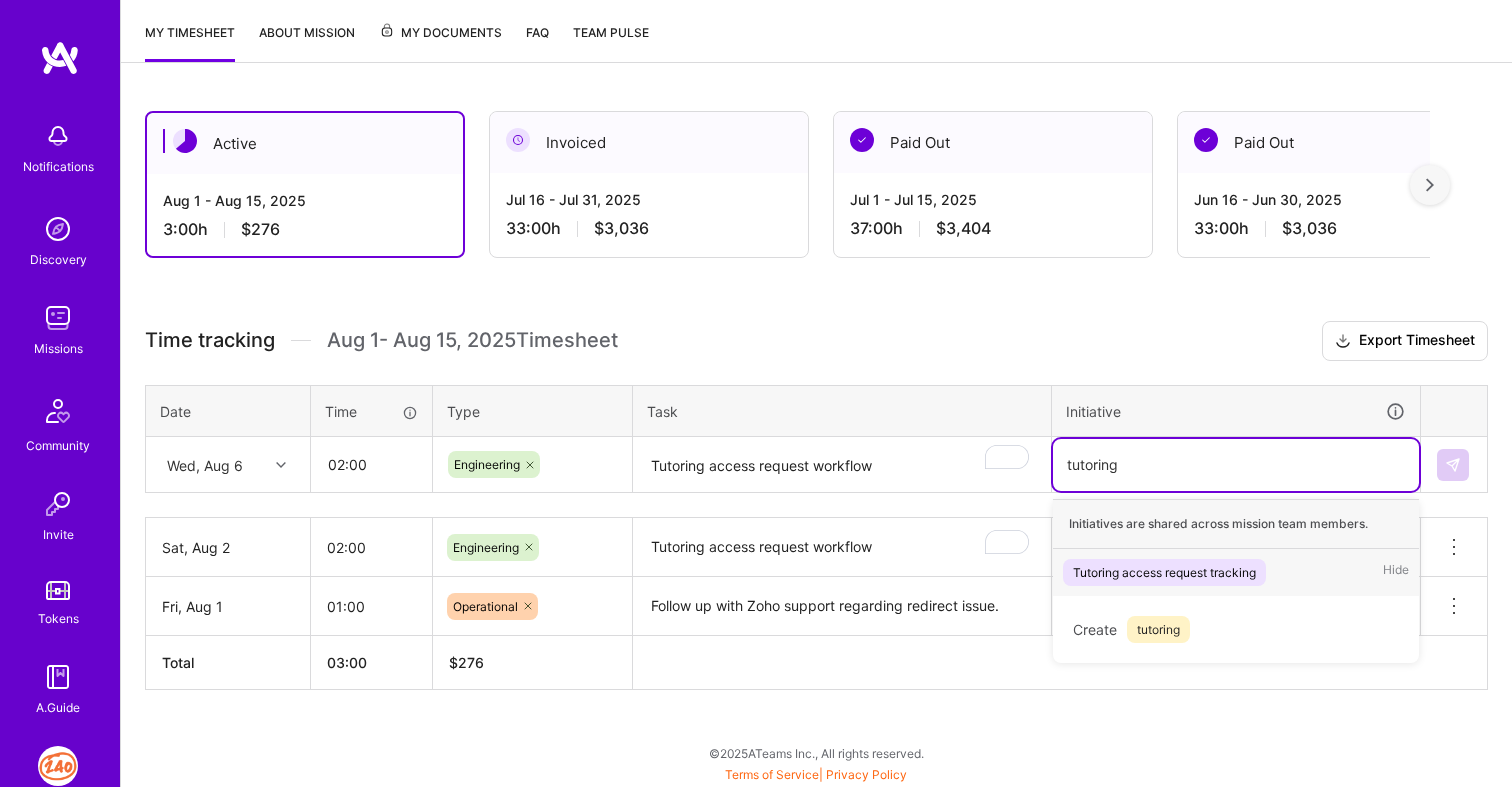 click on "Tutoring access request tracking" at bounding box center (1164, 572) 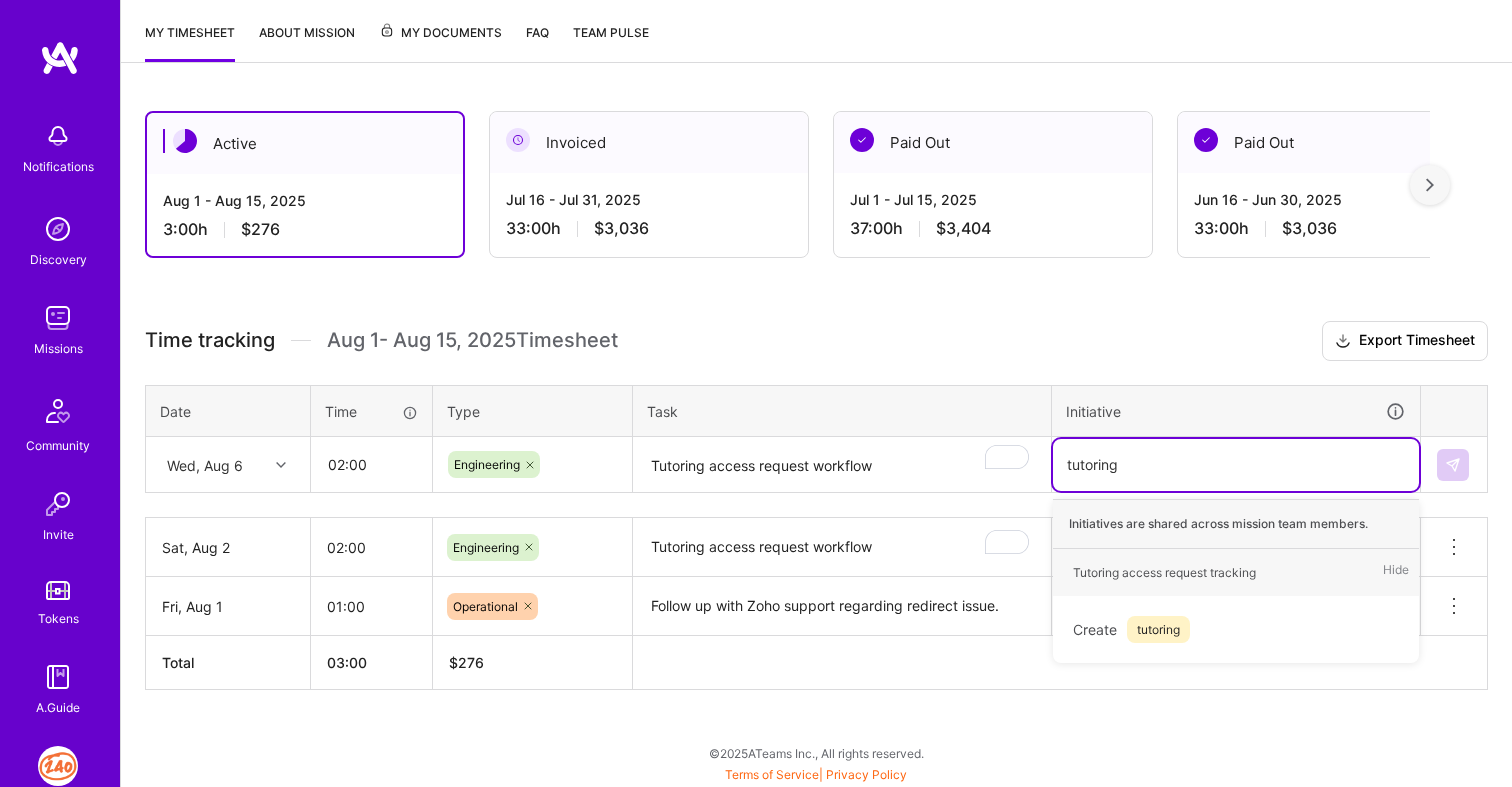 type 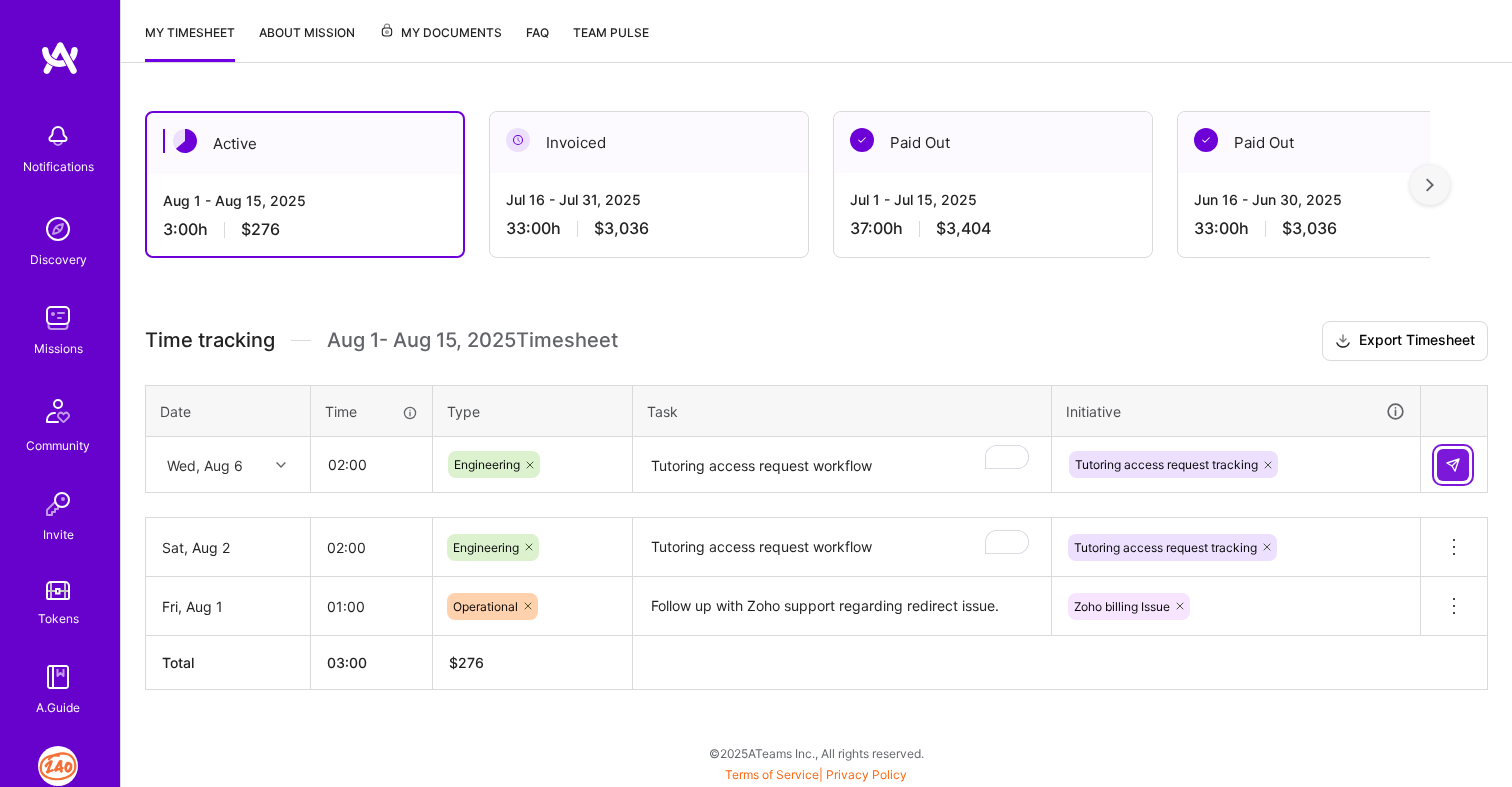 click at bounding box center (1453, 465) 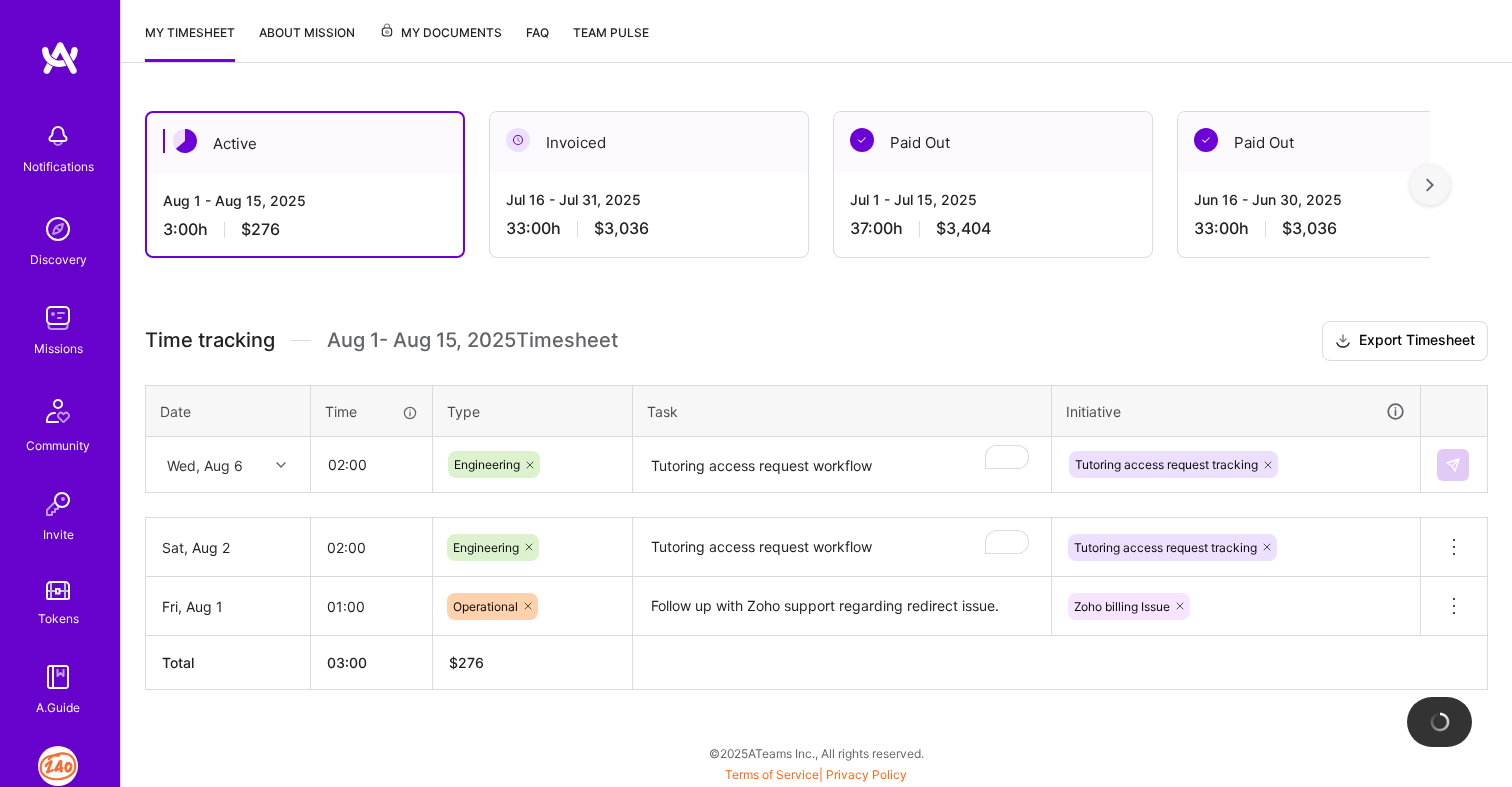 type 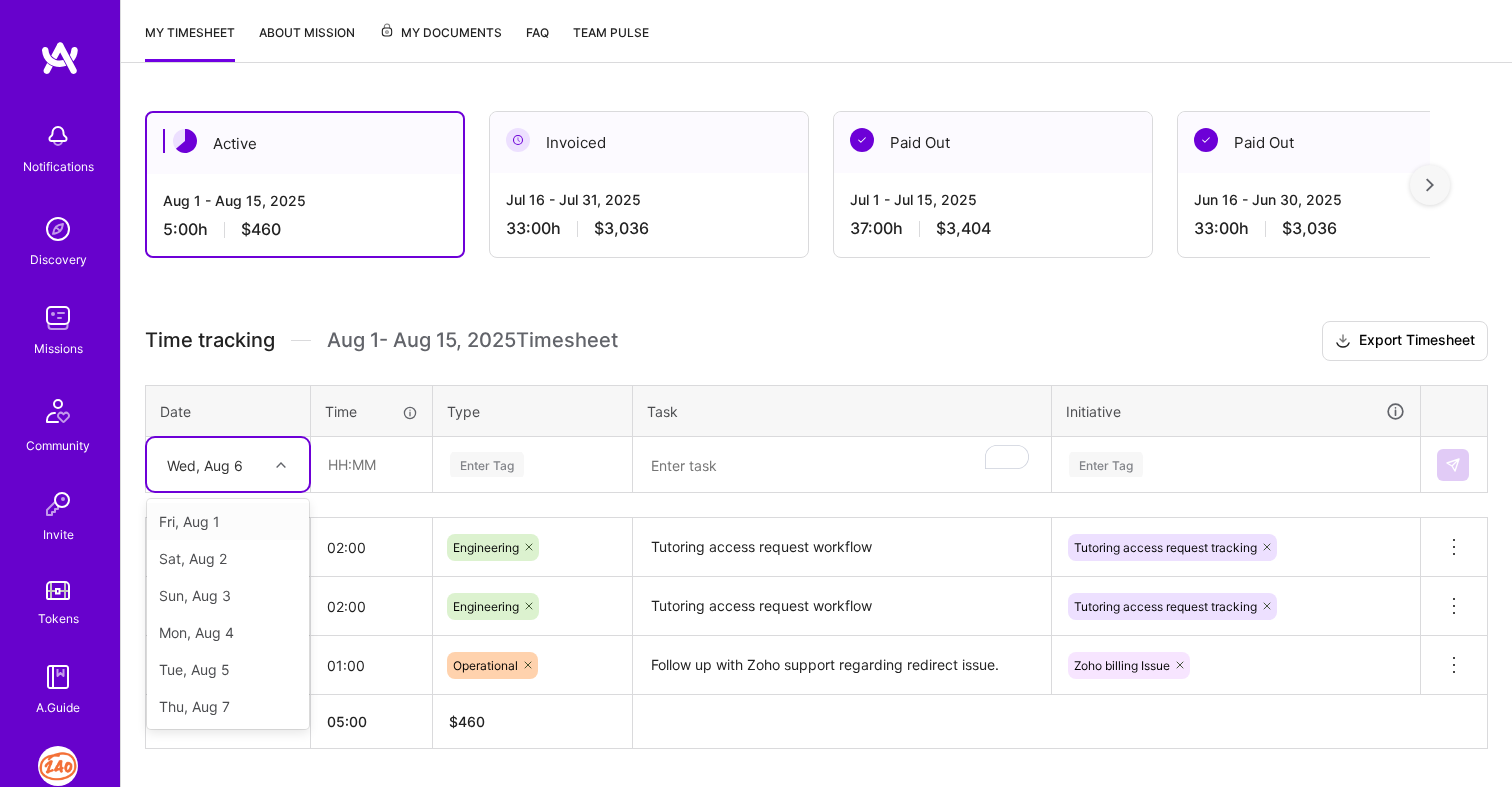 click on "Wed, Aug 6" at bounding box center (205, 464) 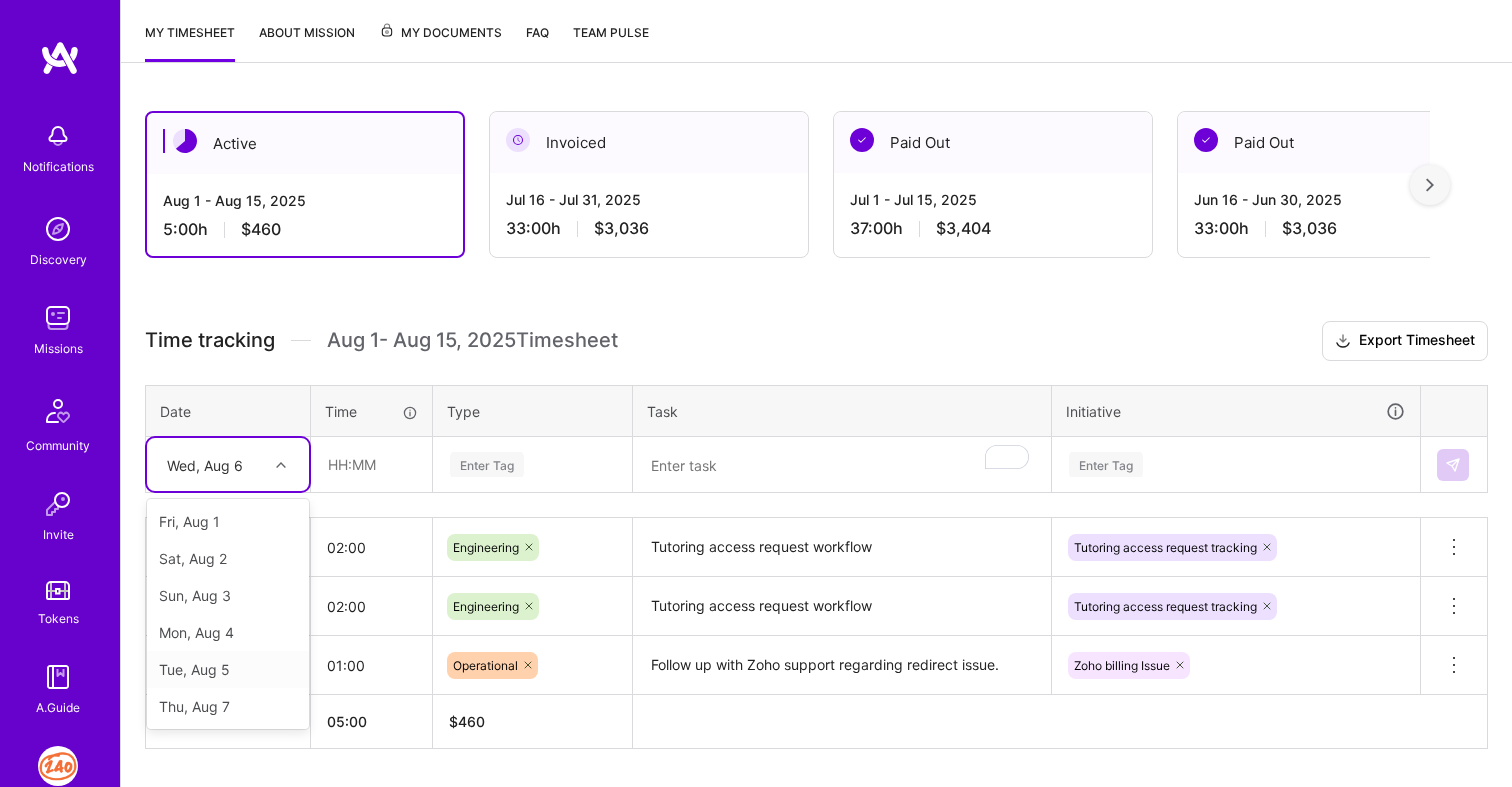 click on "Tue, Aug 5" at bounding box center [228, 669] 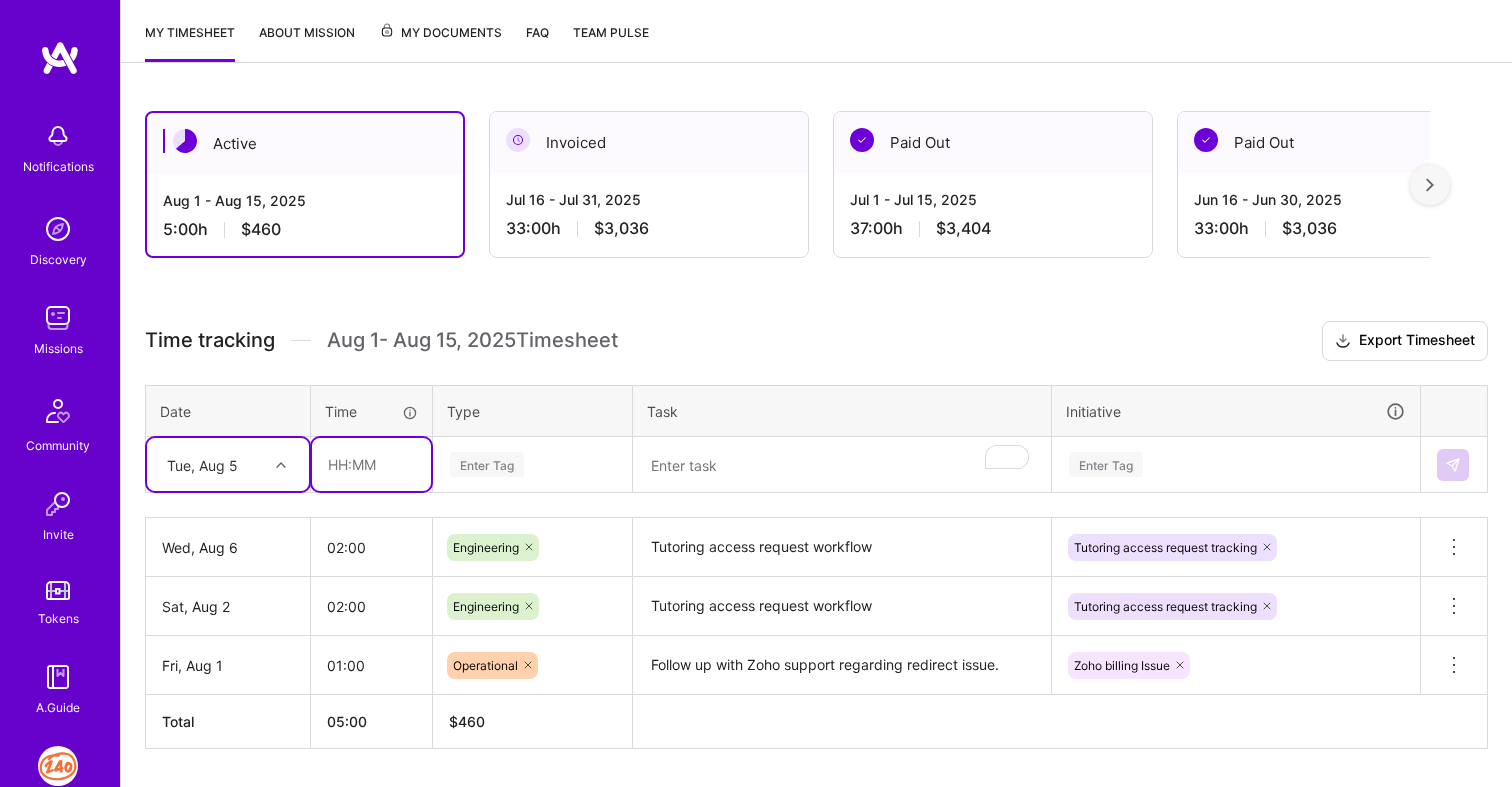 click at bounding box center (371, 464) 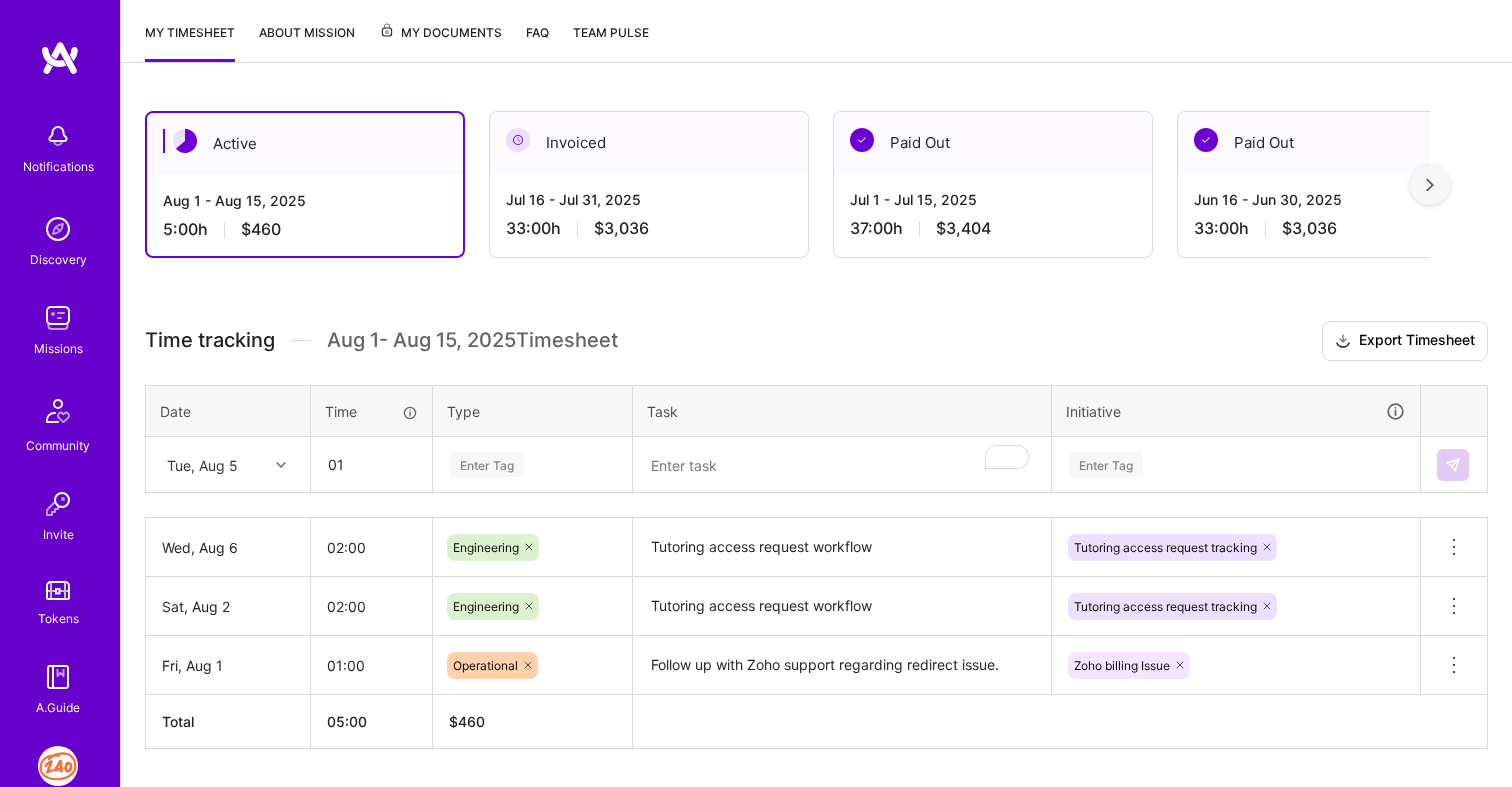 type on "01:00" 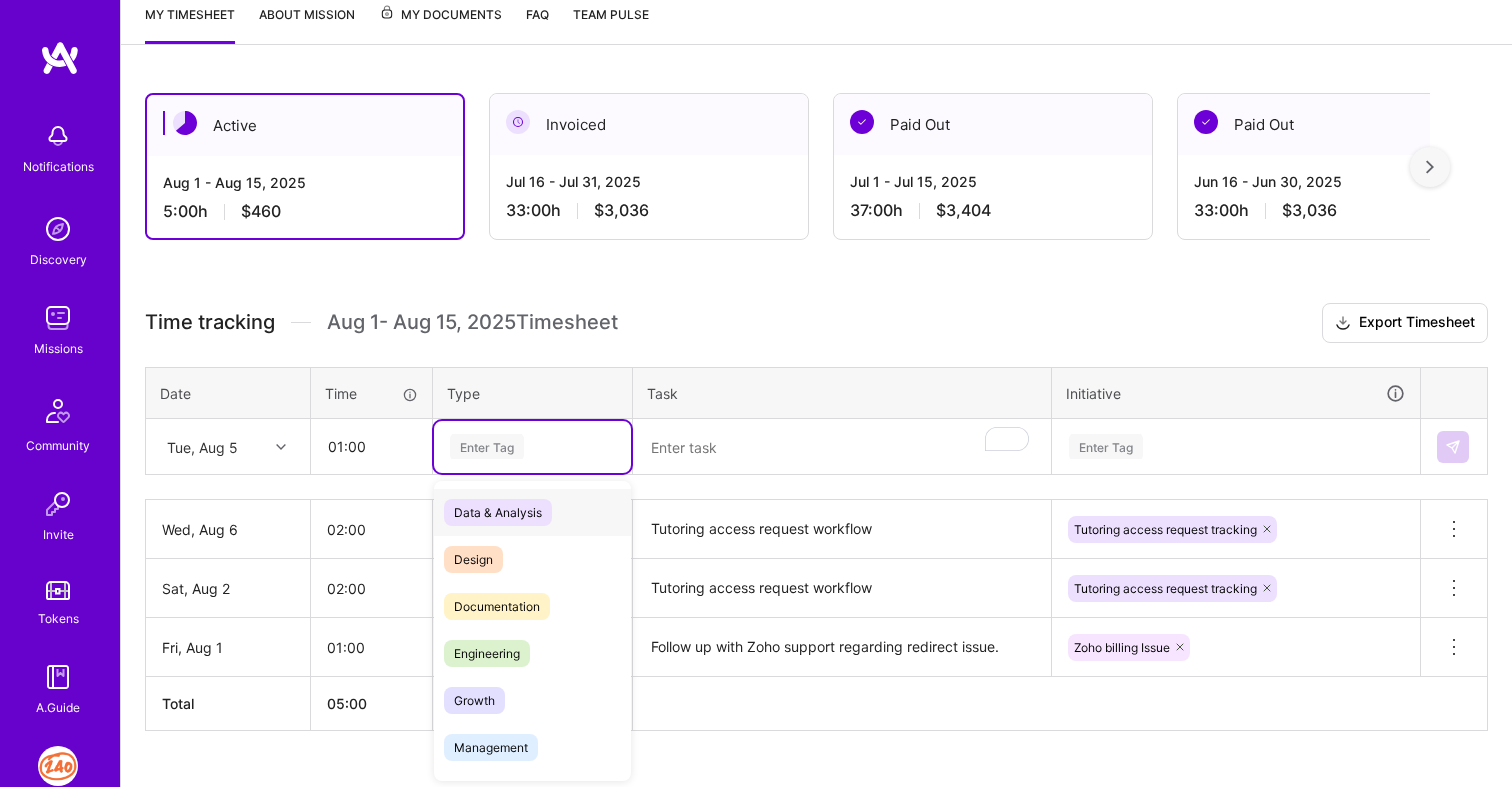 scroll, scrollTop: 276, scrollLeft: 0, axis: vertical 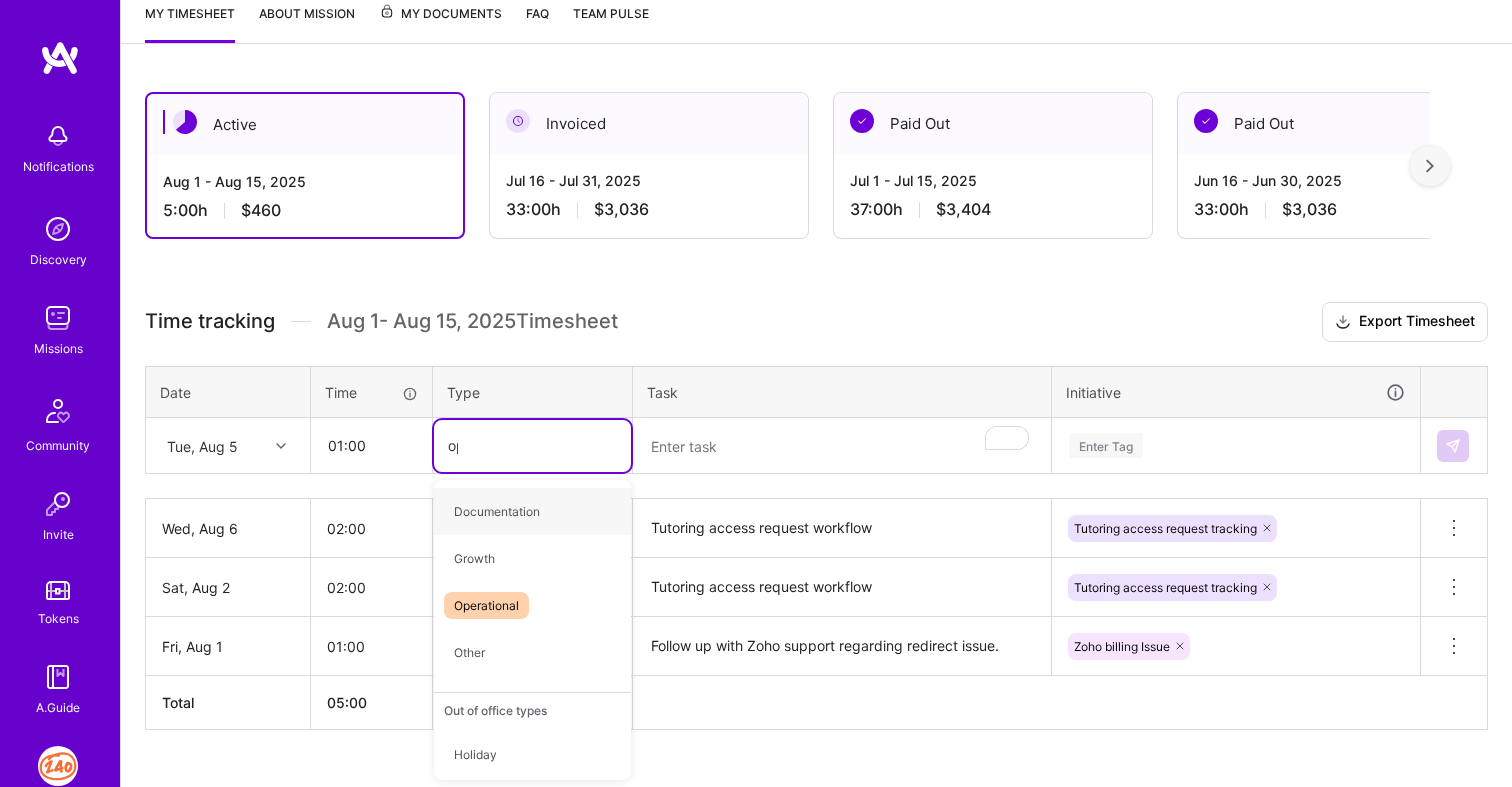 type on "ope" 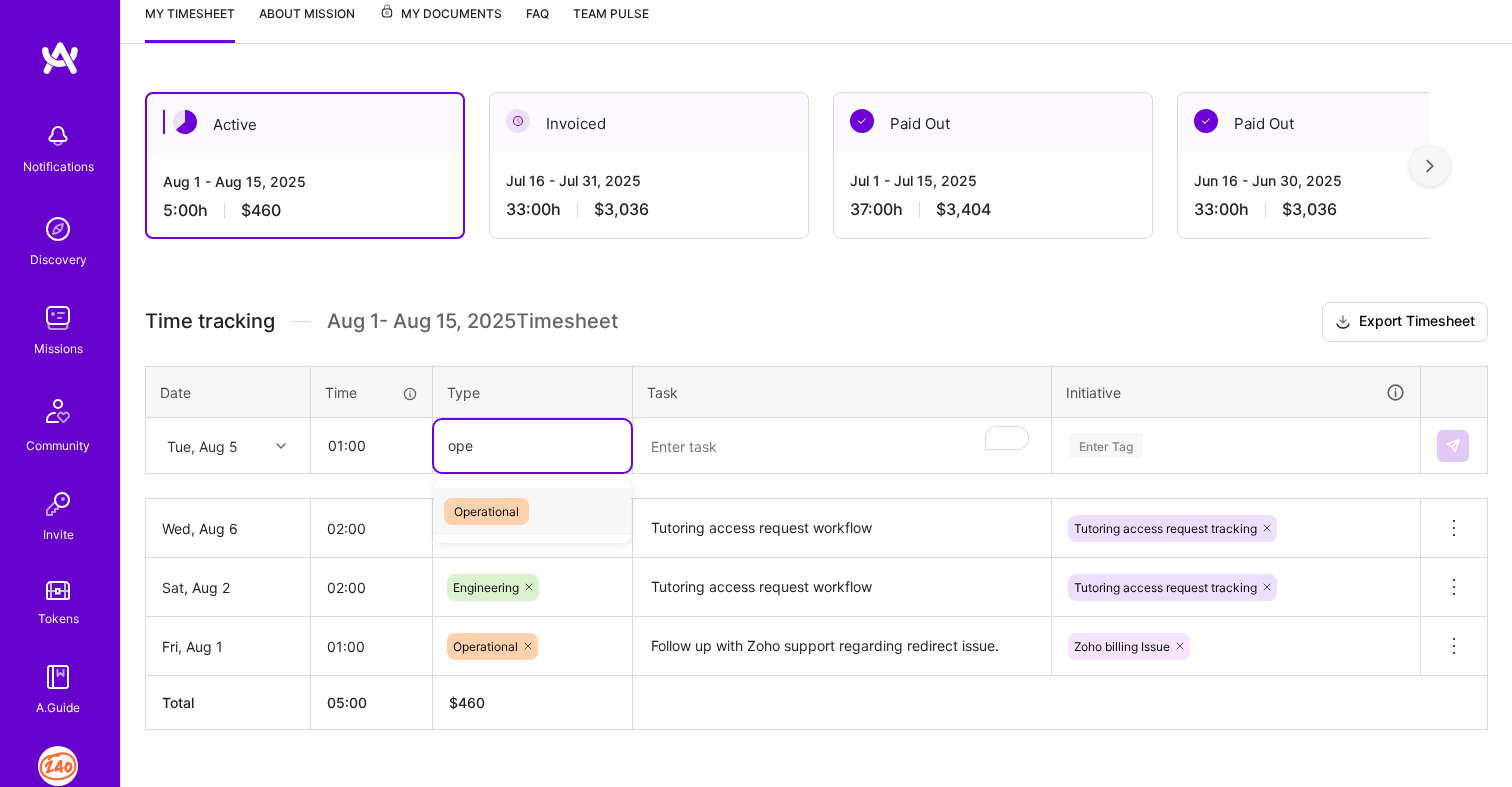 click on "Operational" at bounding box center (532, 511) 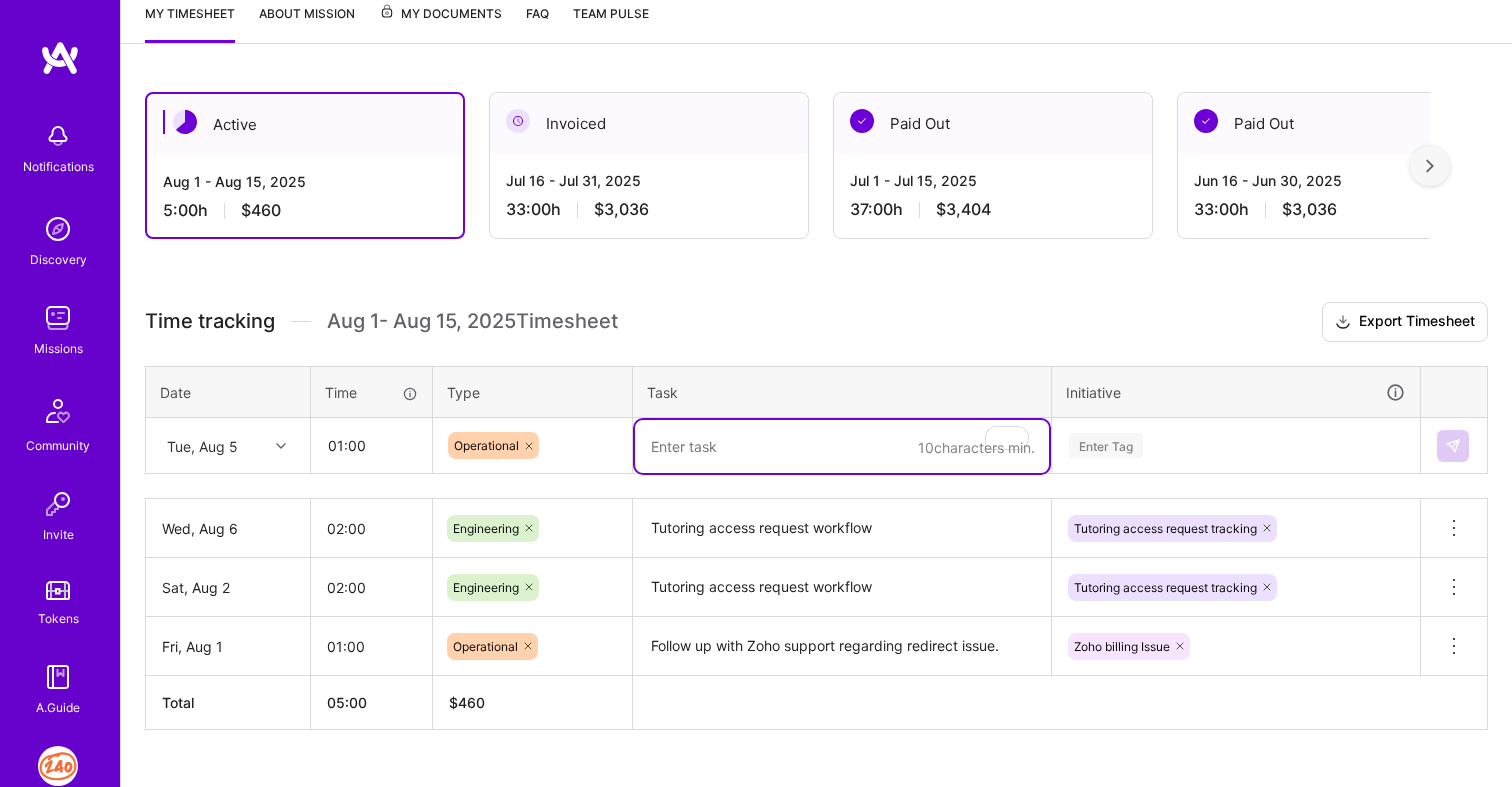 click at bounding box center [842, 446] 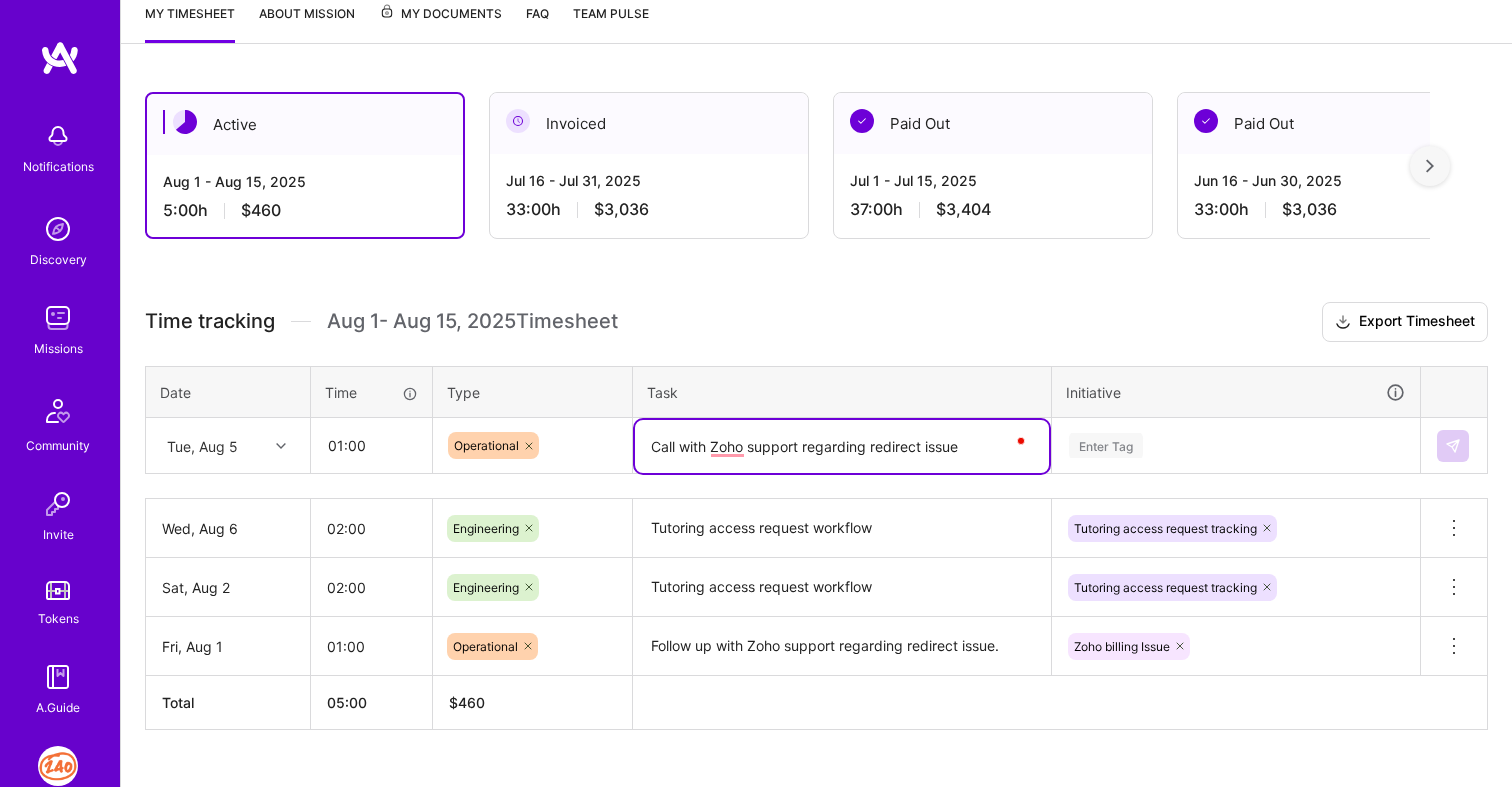 type on "Call with Zoho support regarding redirect issue" 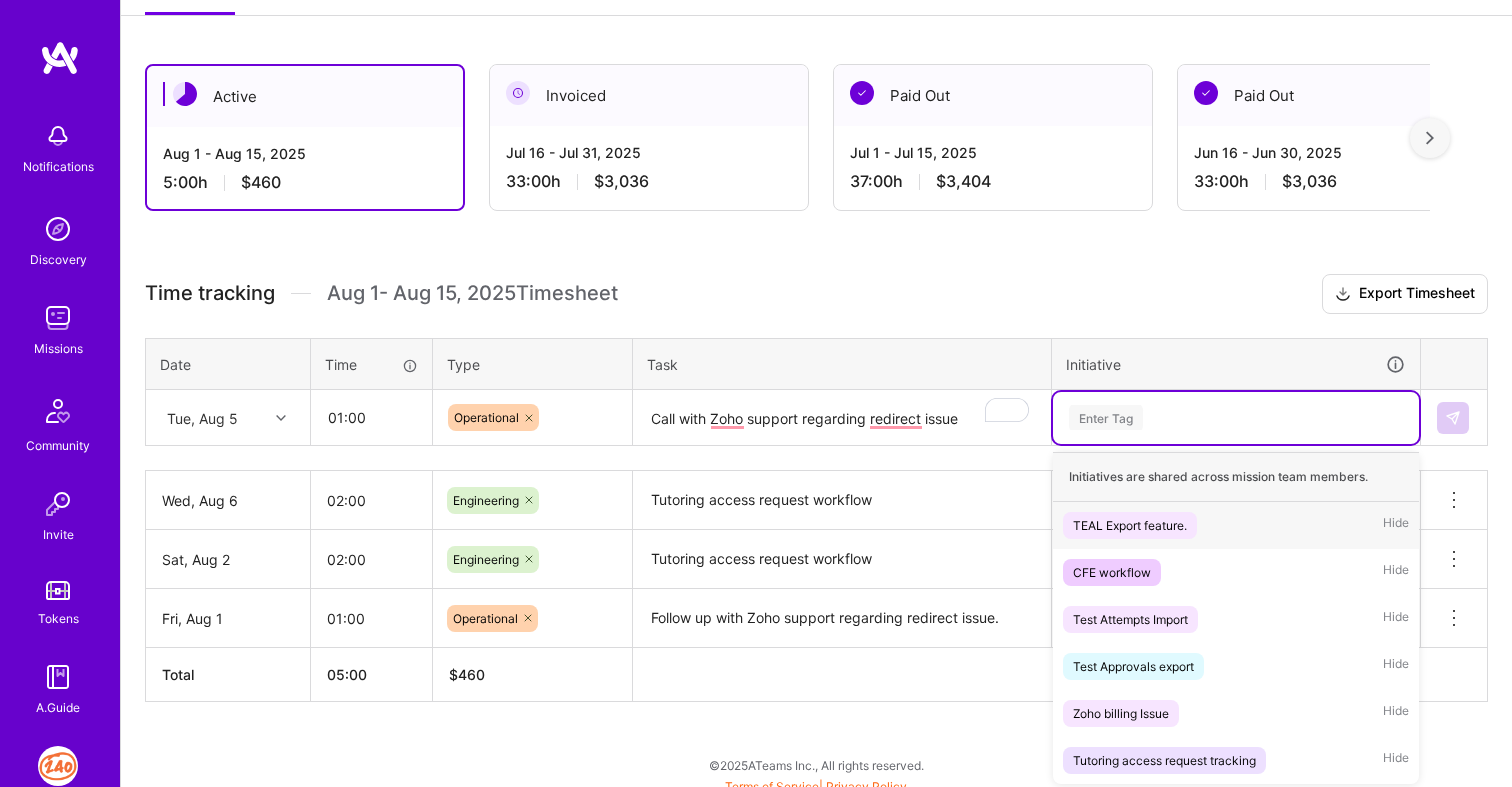 click on "option Tutoring access request tracking, selected. option TEAL Export feature. focused, 1 of 6. 6 results available. Use Up and Down to choose options, press Enter to select the currently focused option, press Escape to exit the menu. Enter Tag Initiatives are shared across mission team members. TEAL Export feature. Hide CFE workflow Hide Test Attempts Import Hide Test Approvals export Hide Zoho billing Issue Hide Tutoring access request tracking Hide" at bounding box center [1236, 418] 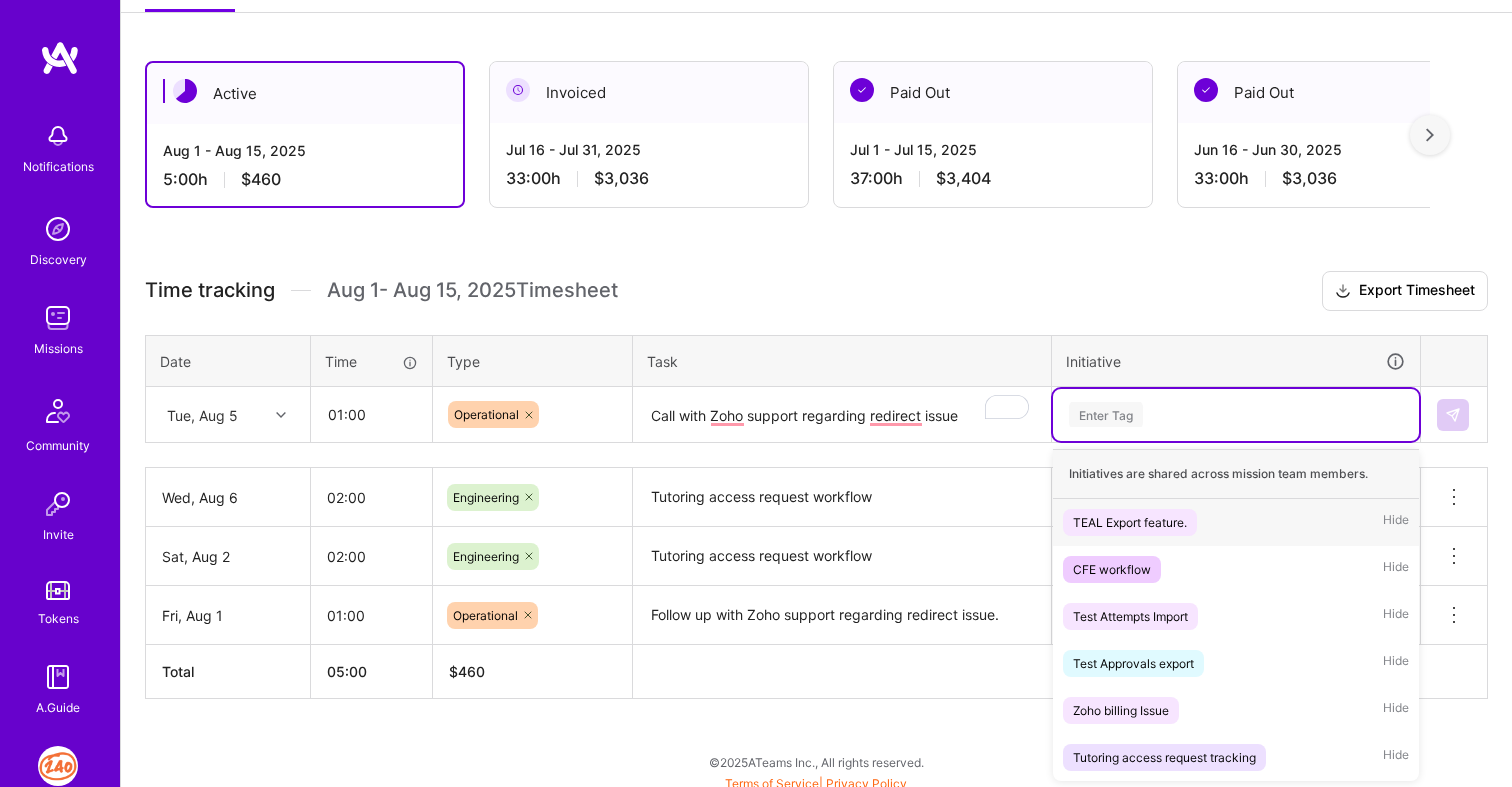 scroll, scrollTop: 308, scrollLeft: 0, axis: vertical 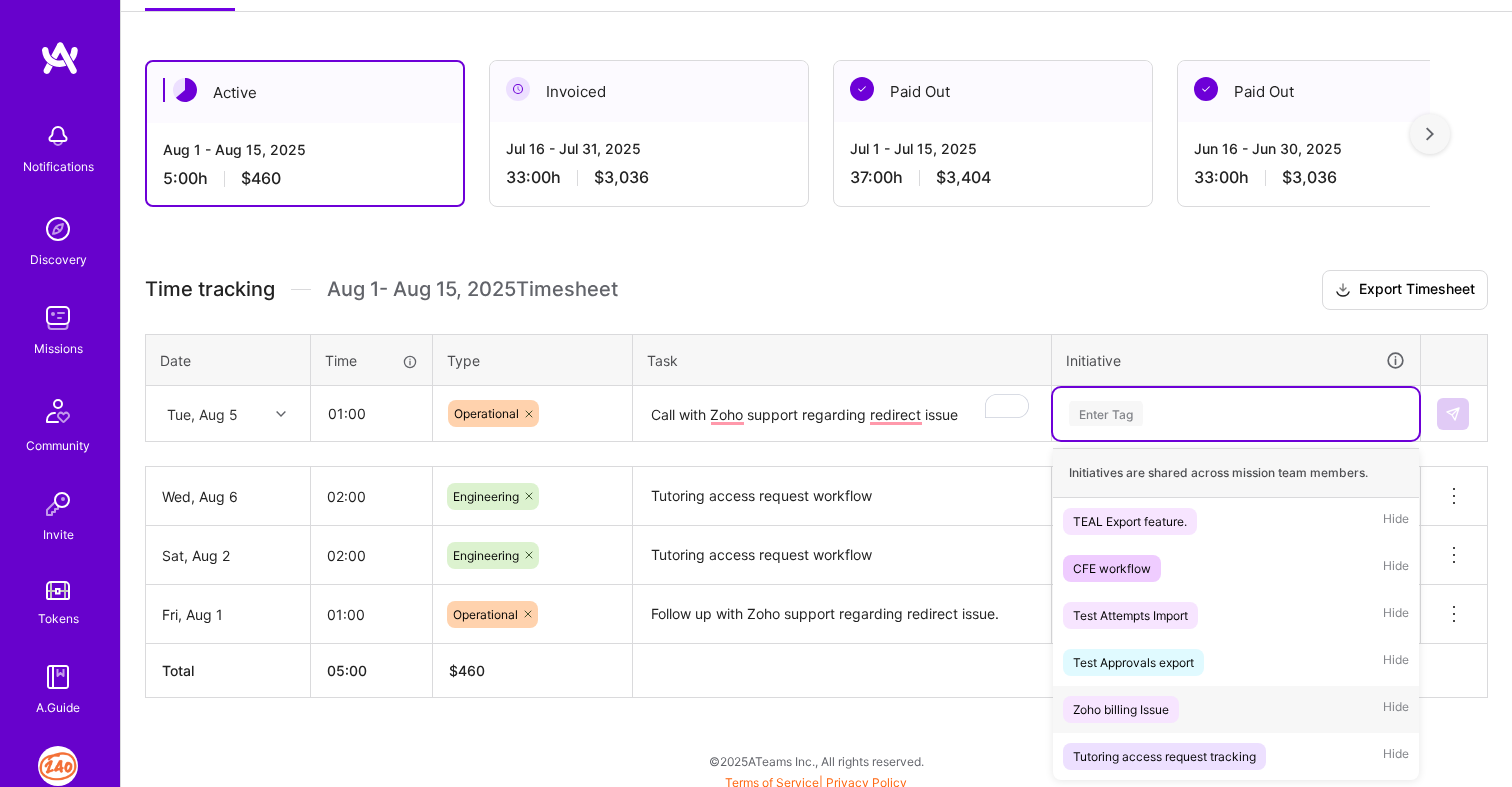 click on "Zoho billing Issue" at bounding box center [1121, 709] 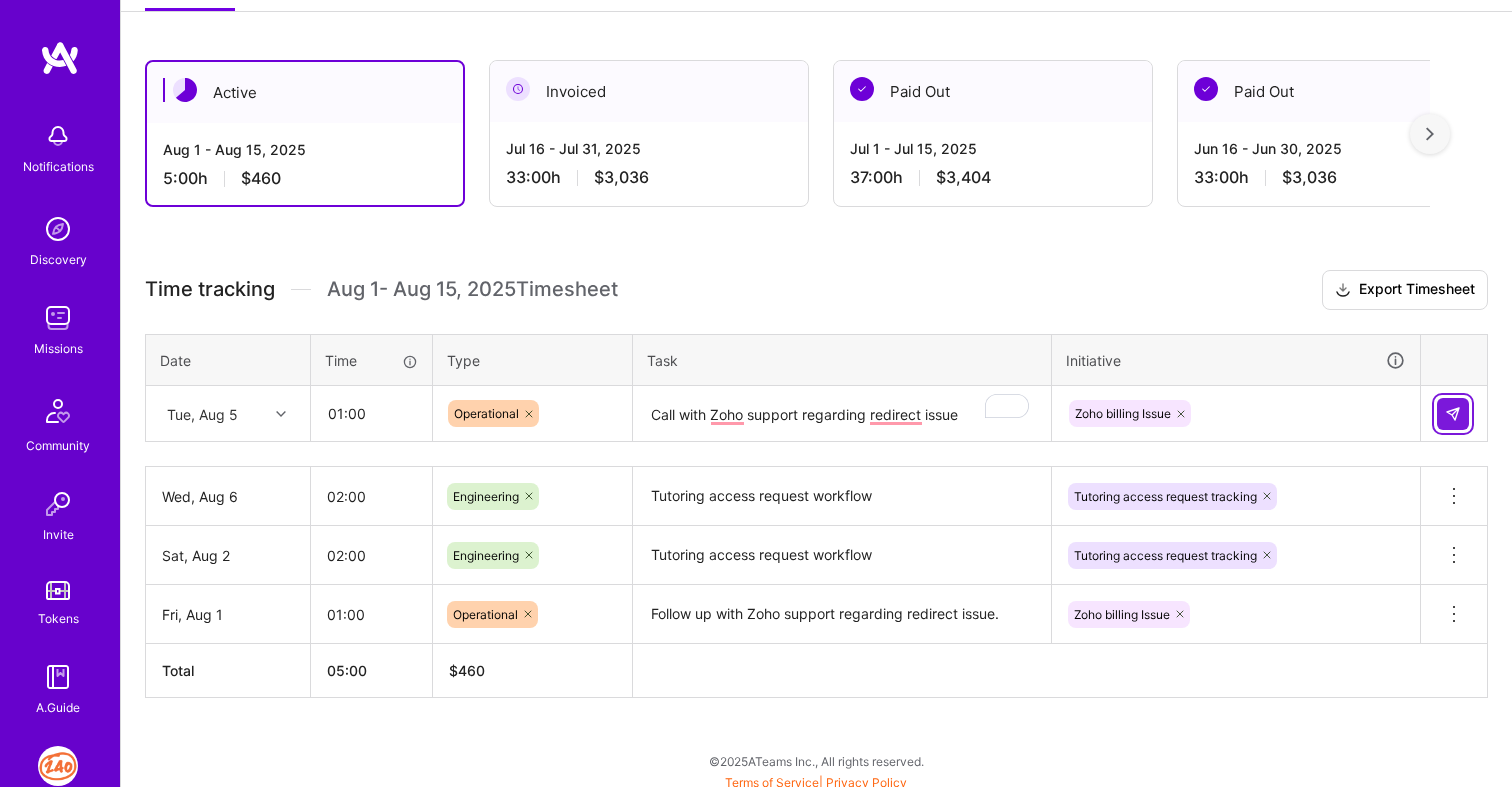 click at bounding box center [1453, 414] 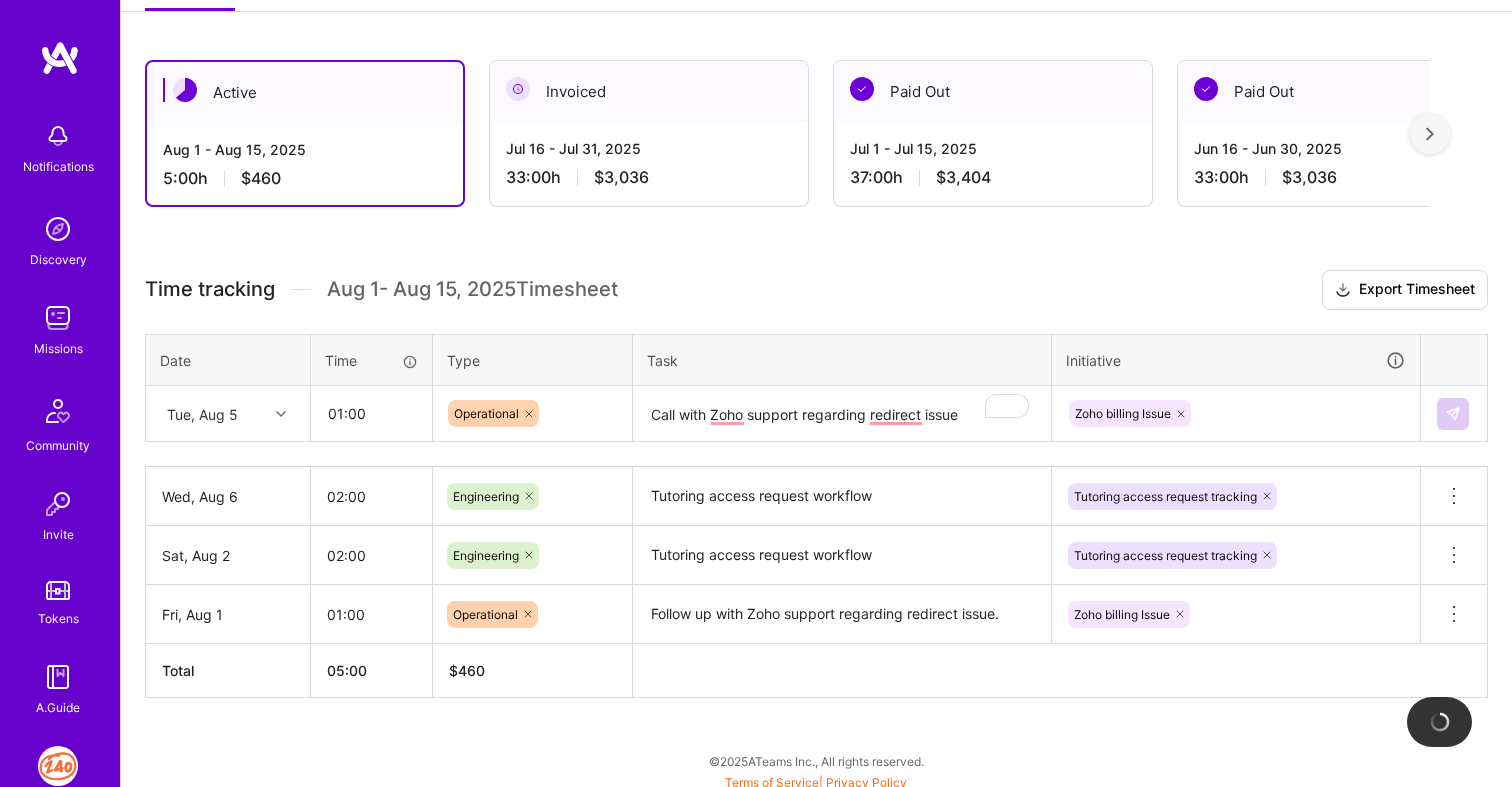 type 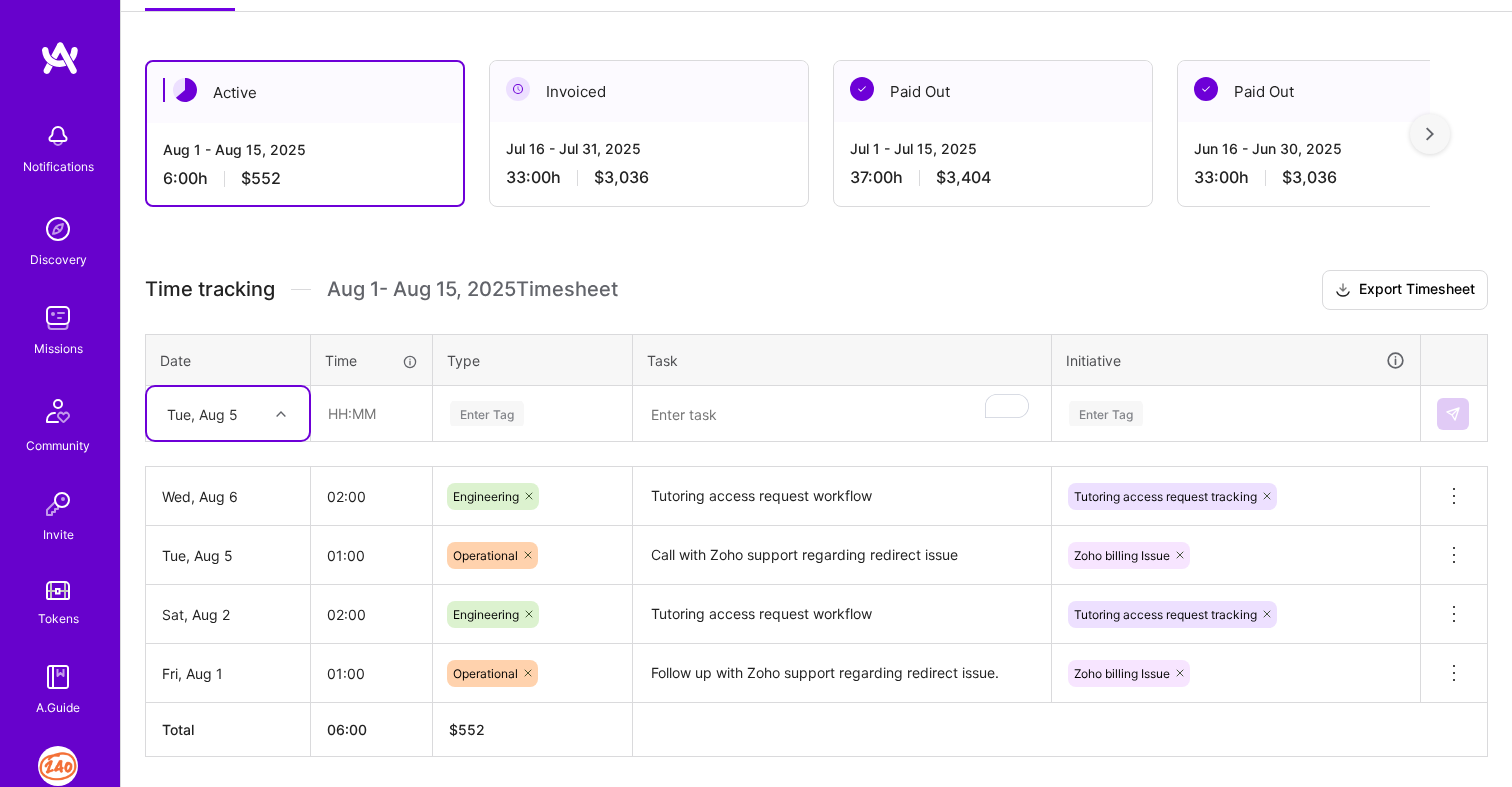 click on "Tue, Aug 5" at bounding box center (212, 413) 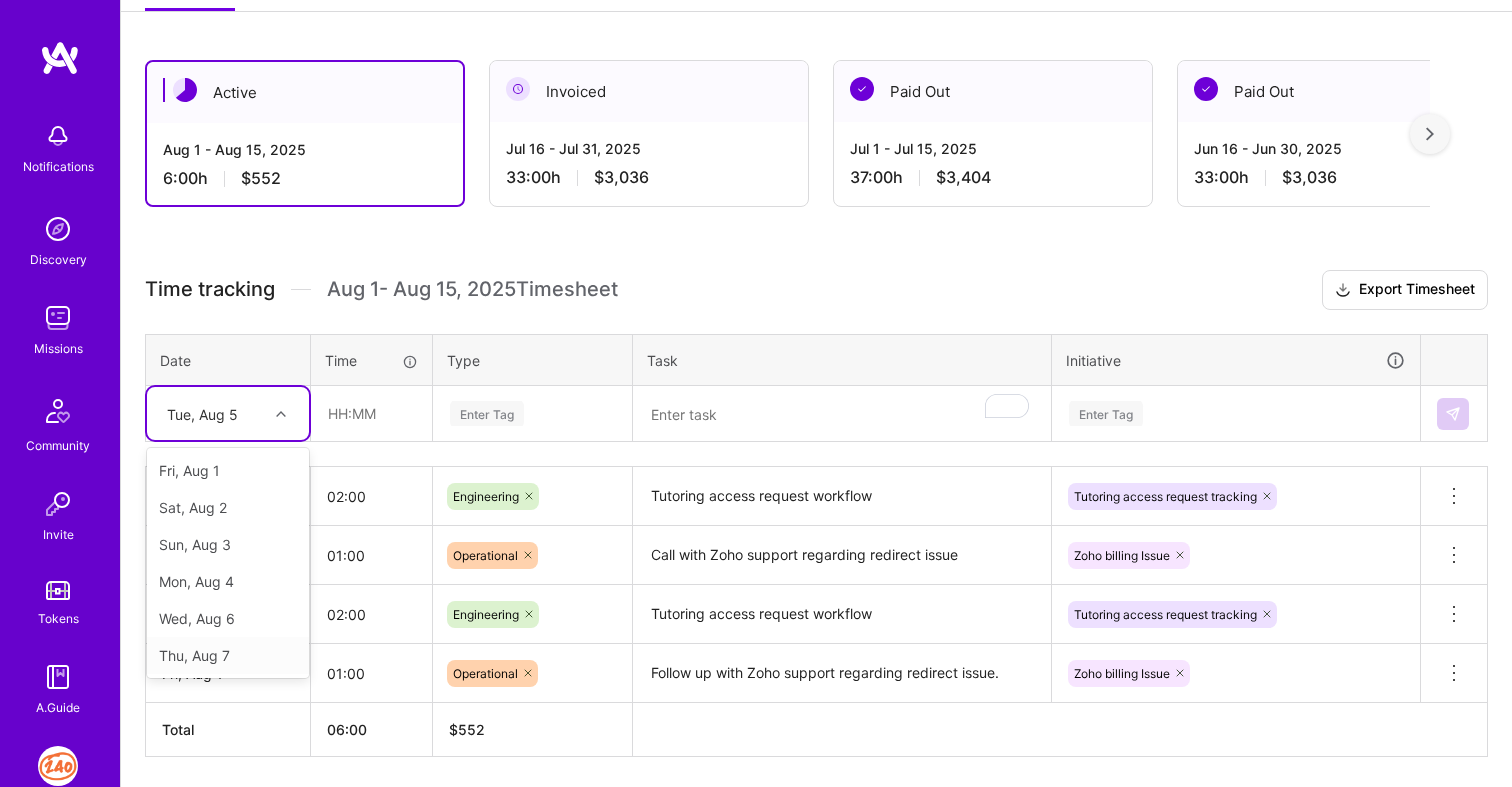 click on "Thu, Aug 7" at bounding box center (228, 655) 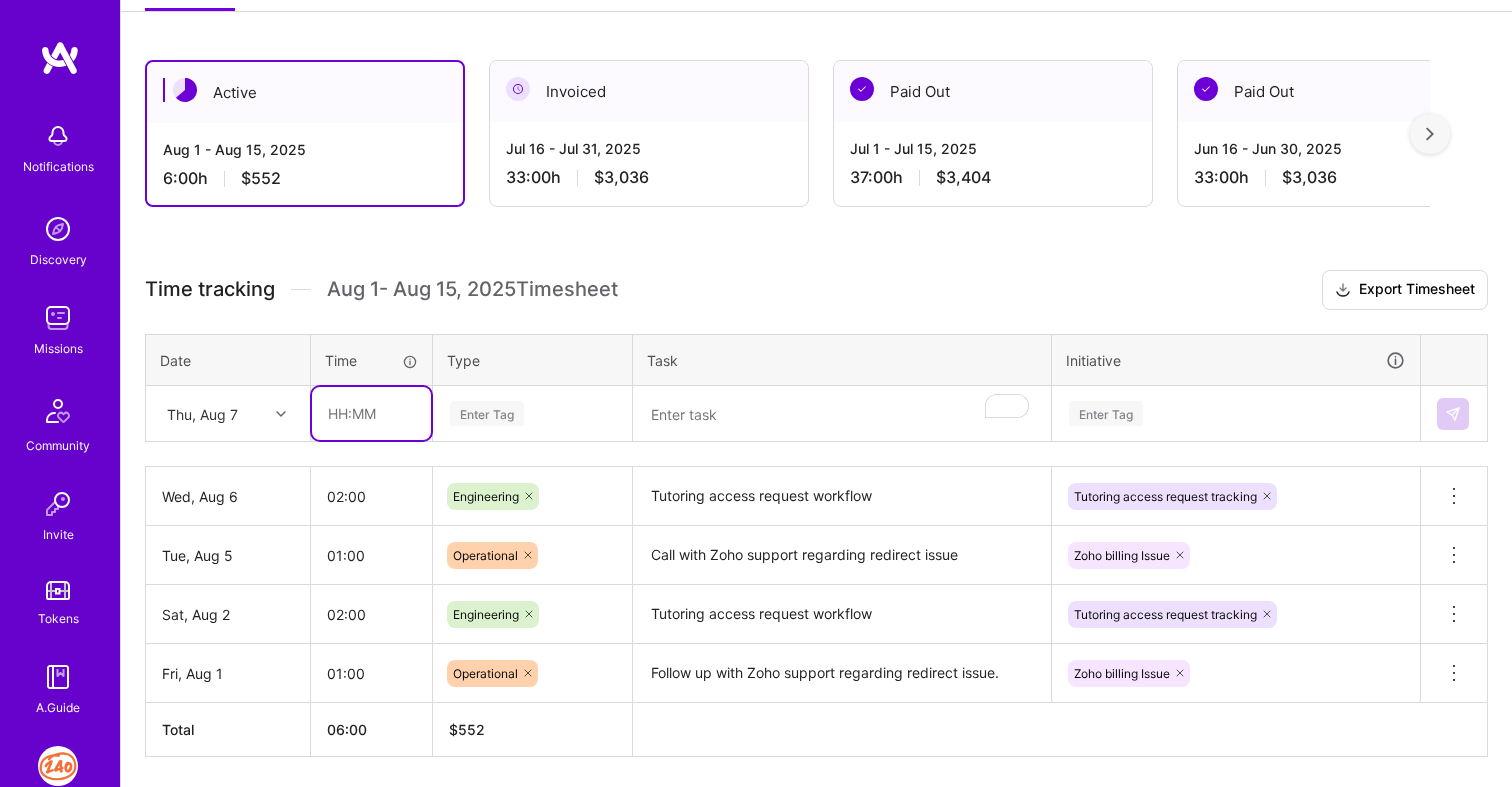 click at bounding box center (371, 413) 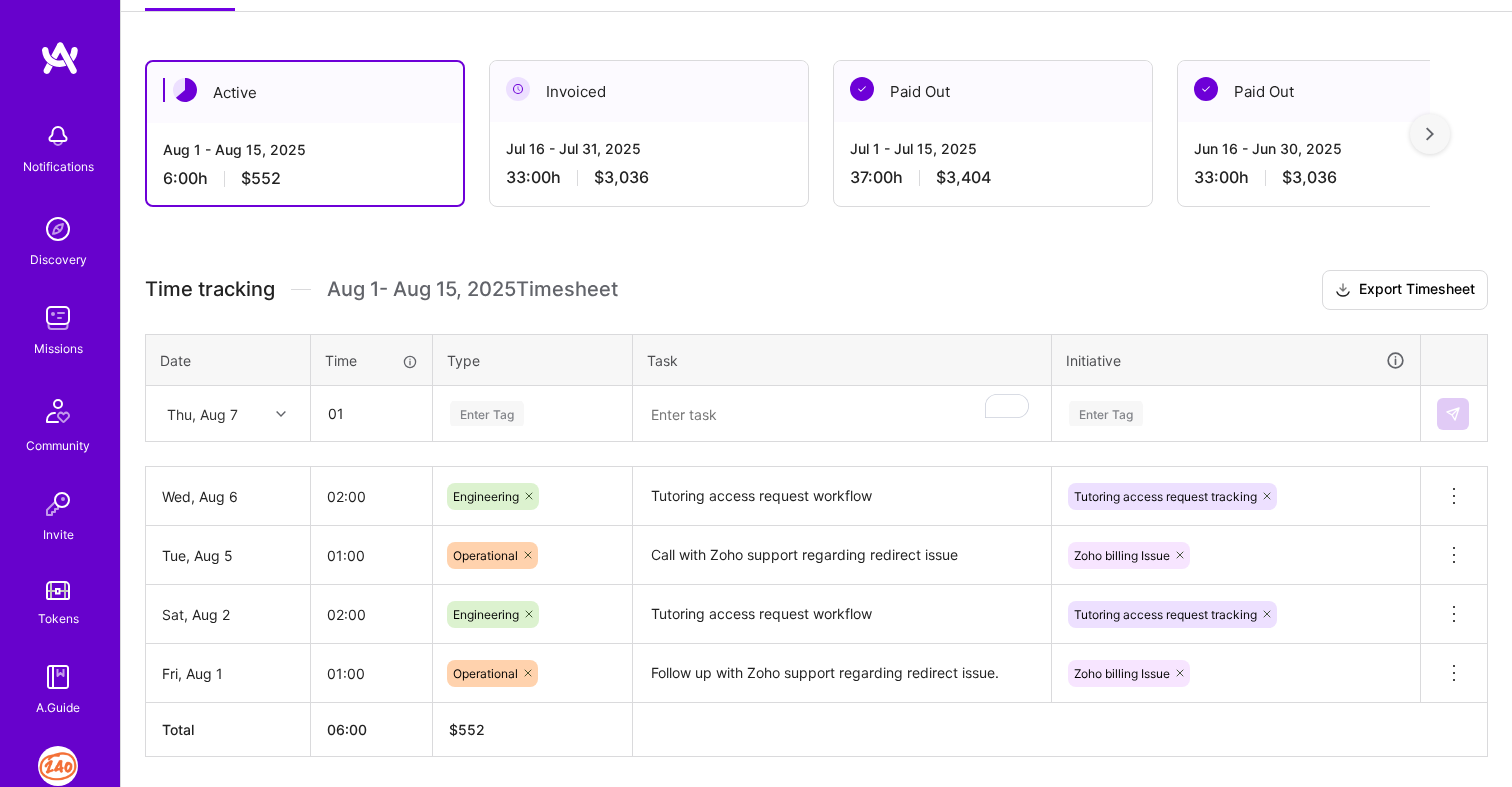 type on "01:00" 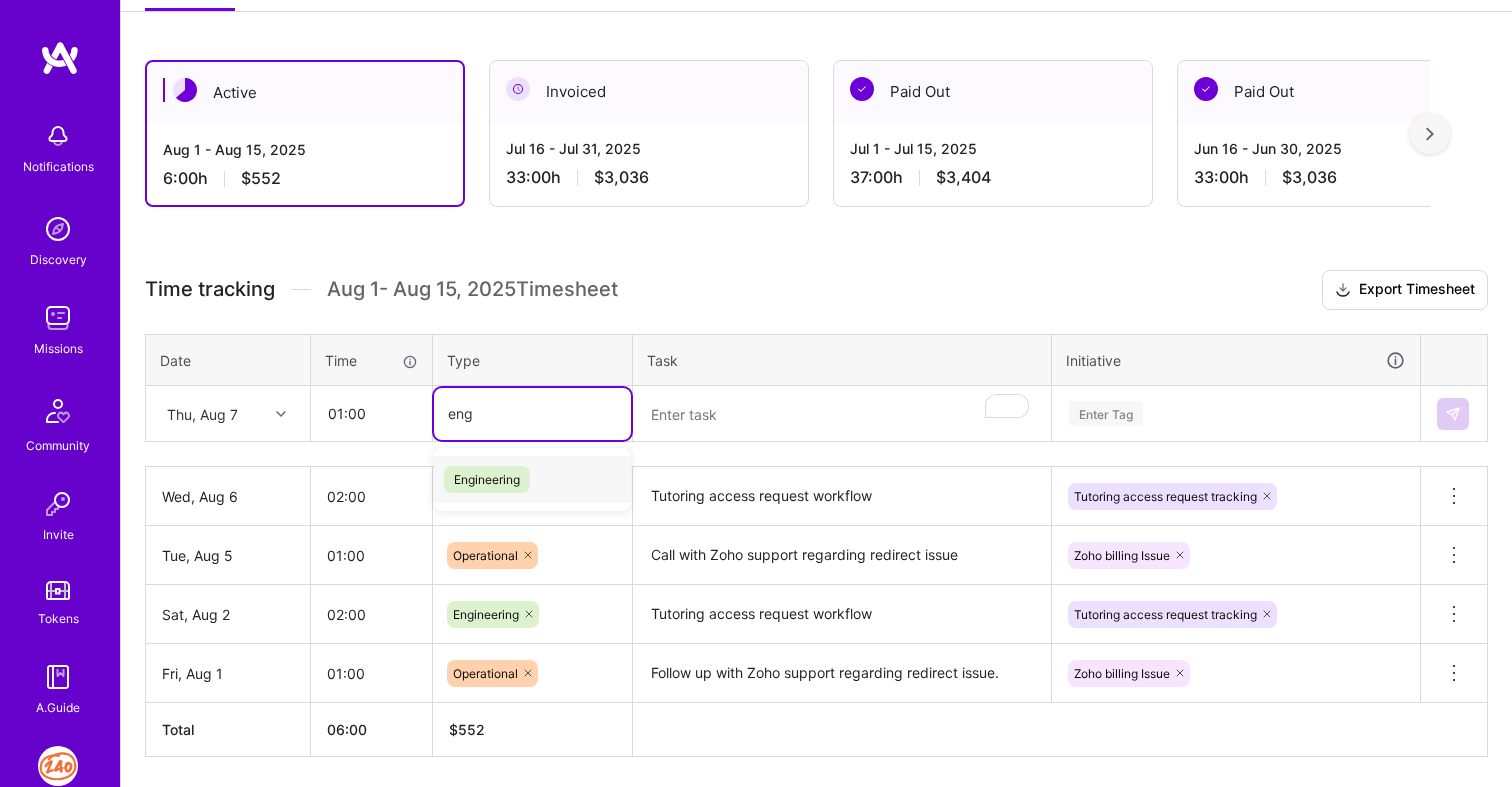type on "engi" 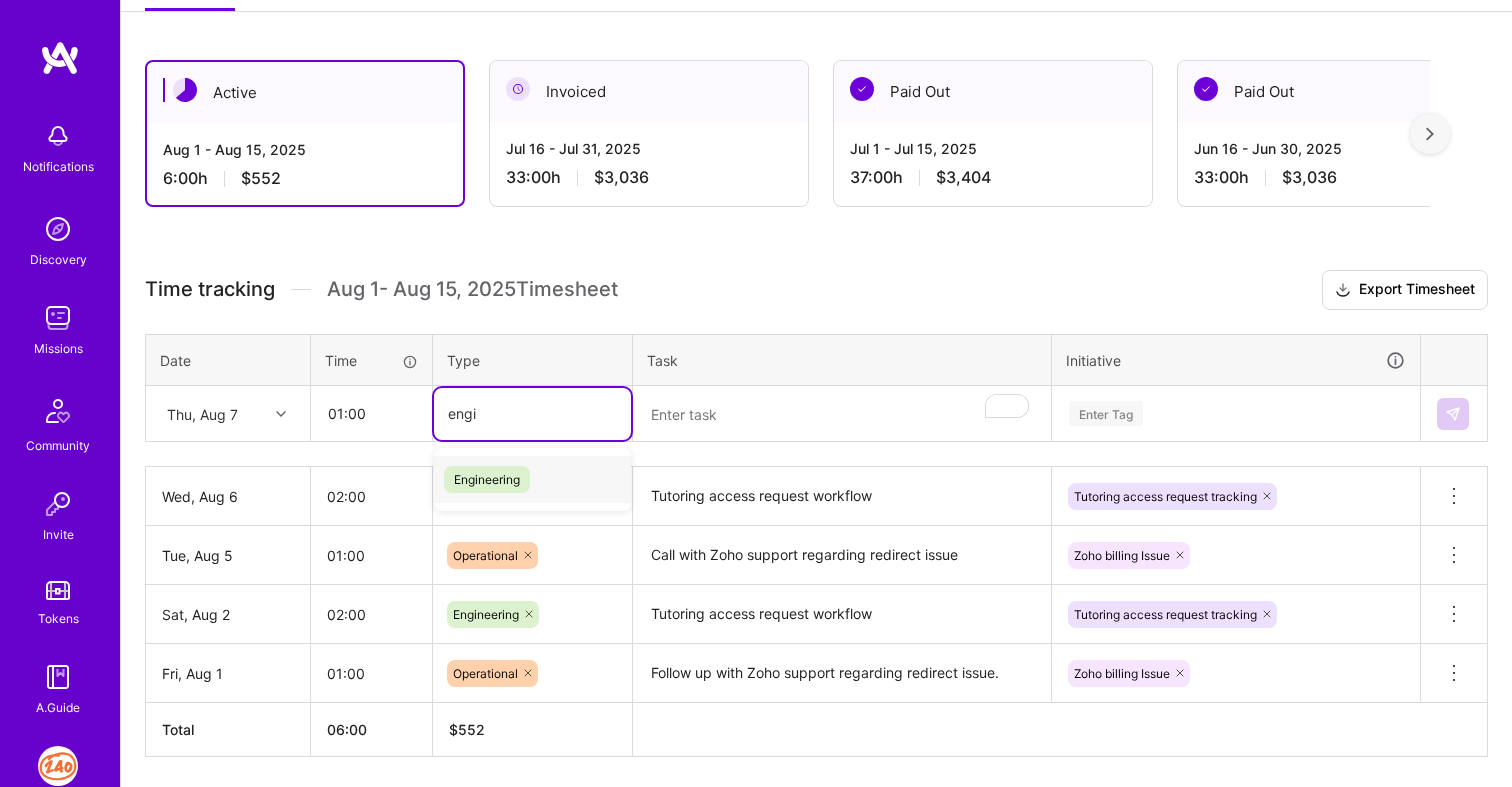 click on "Engineering" at bounding box center [487, 479] 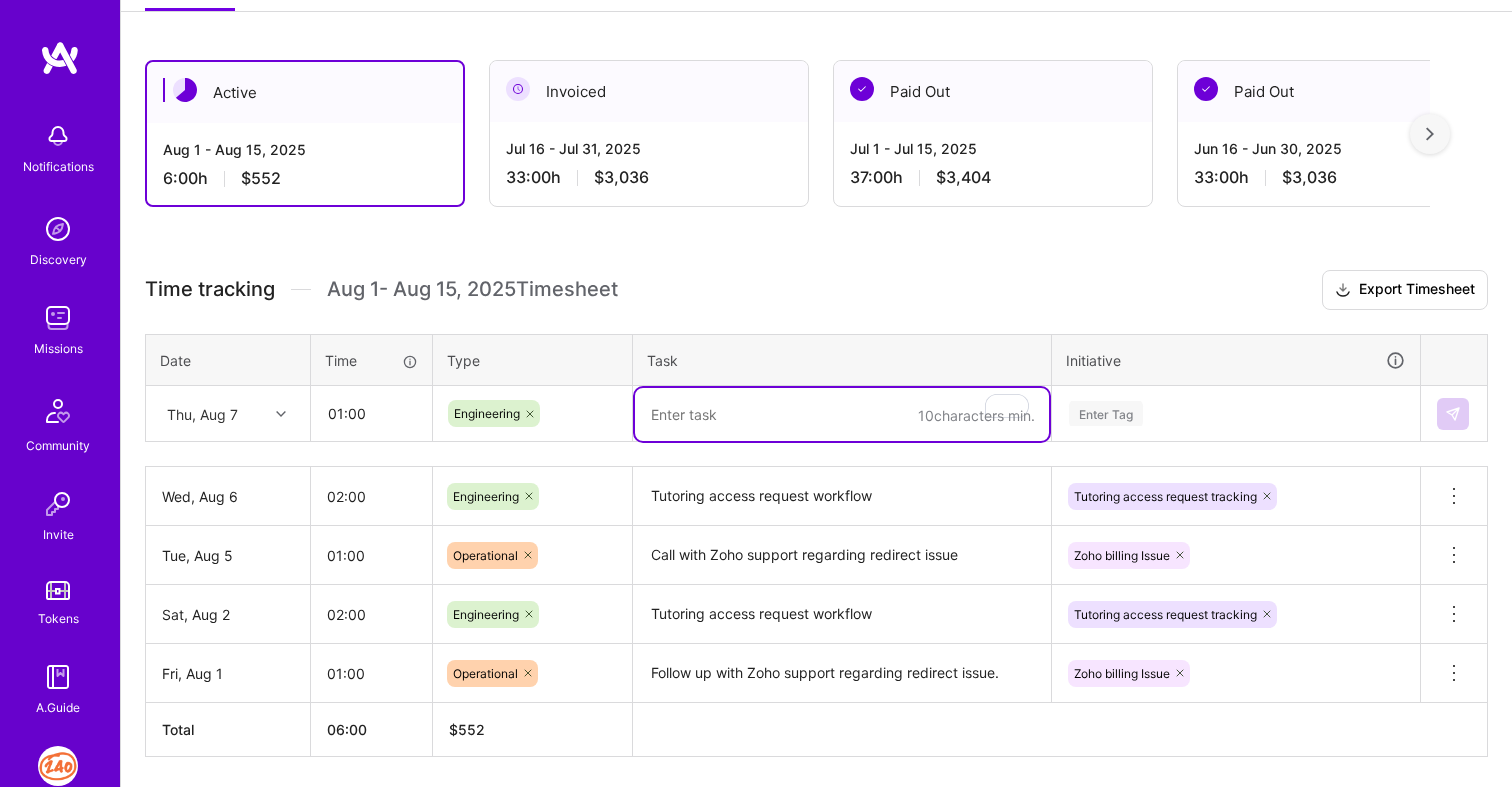 click at bounding box center [842, 414] 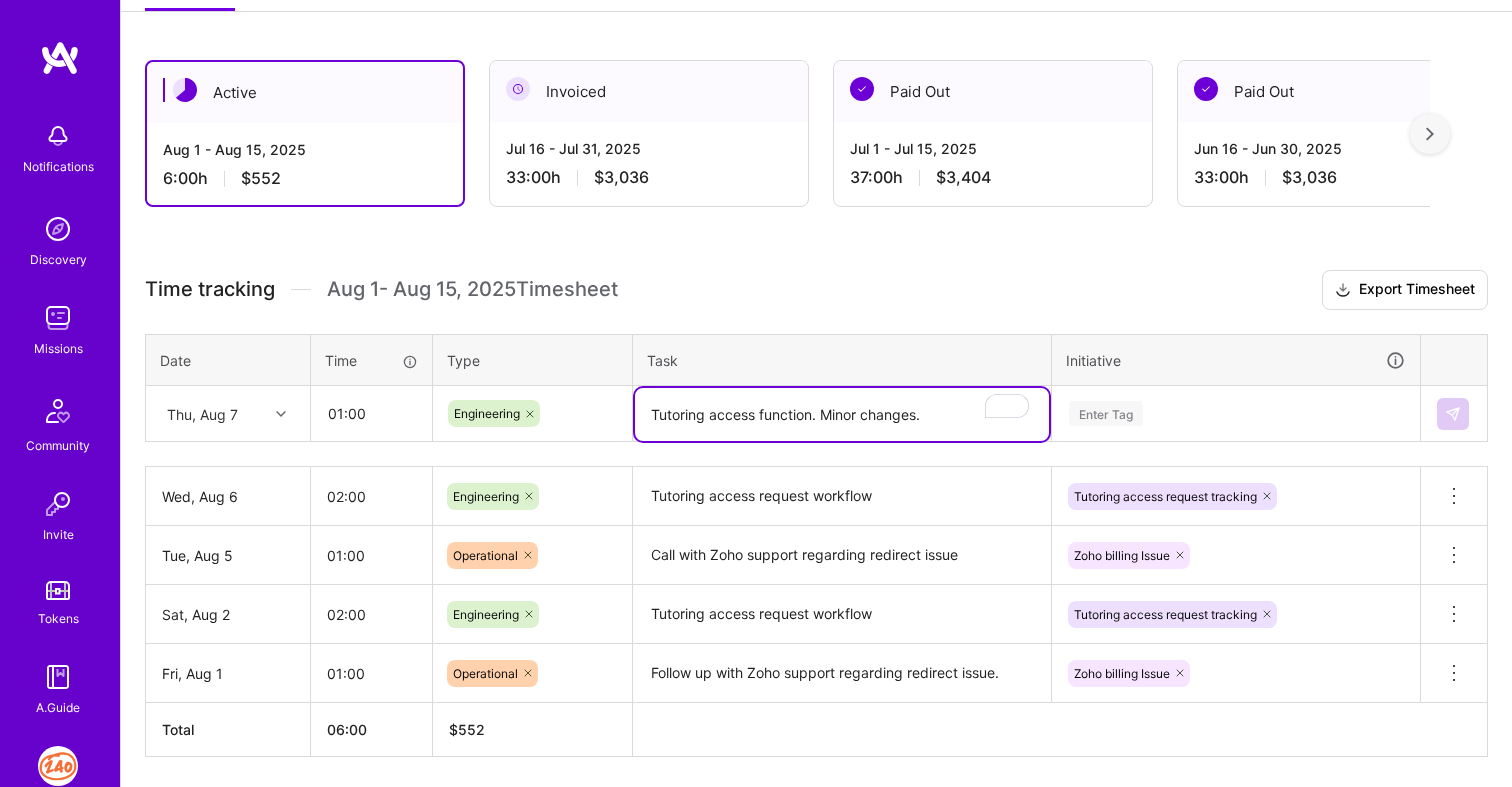 type on "Tutoring access function. Minor changes." 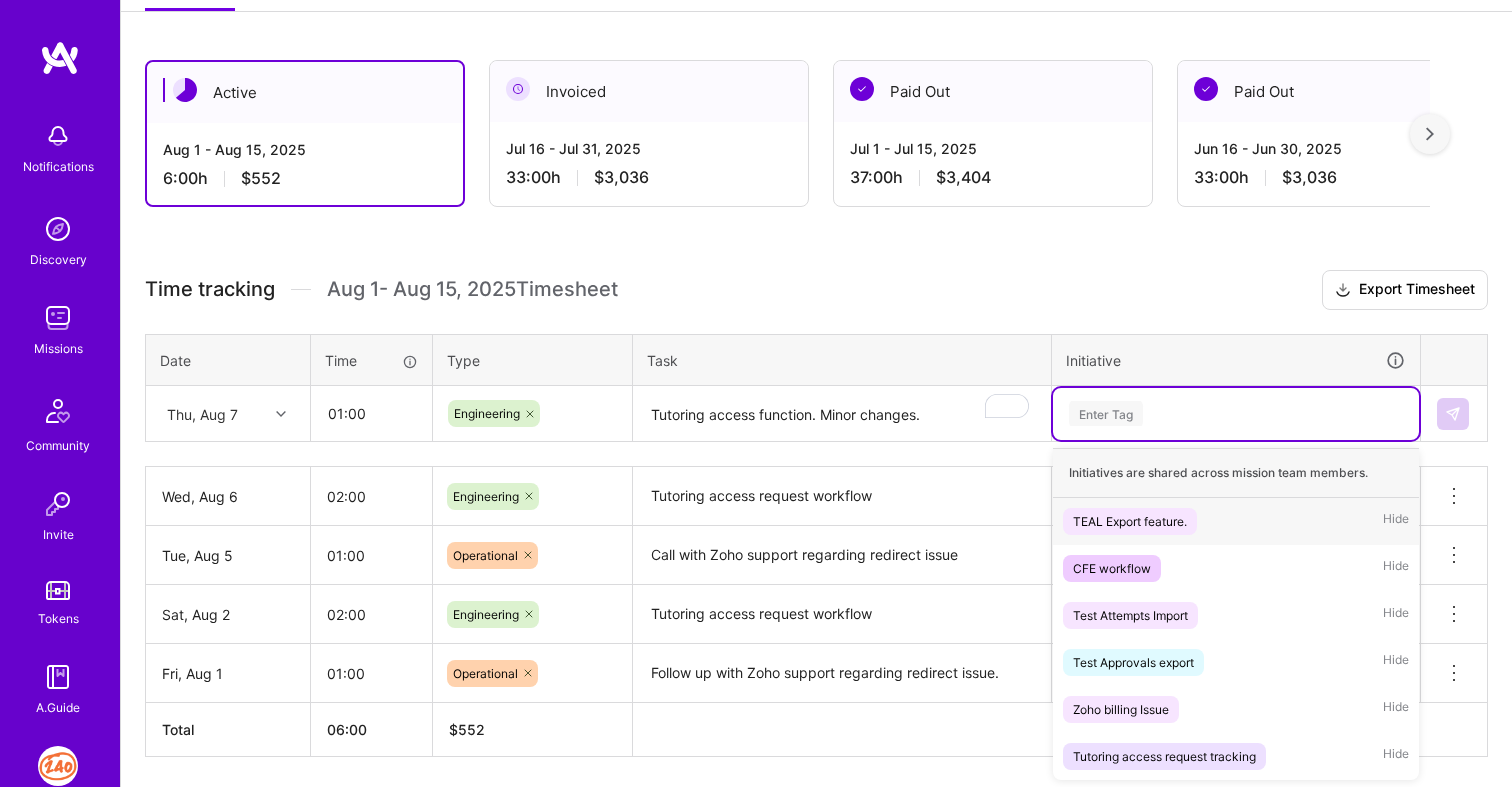 click on "Enter Tag" at bounding box center (1106, 413) 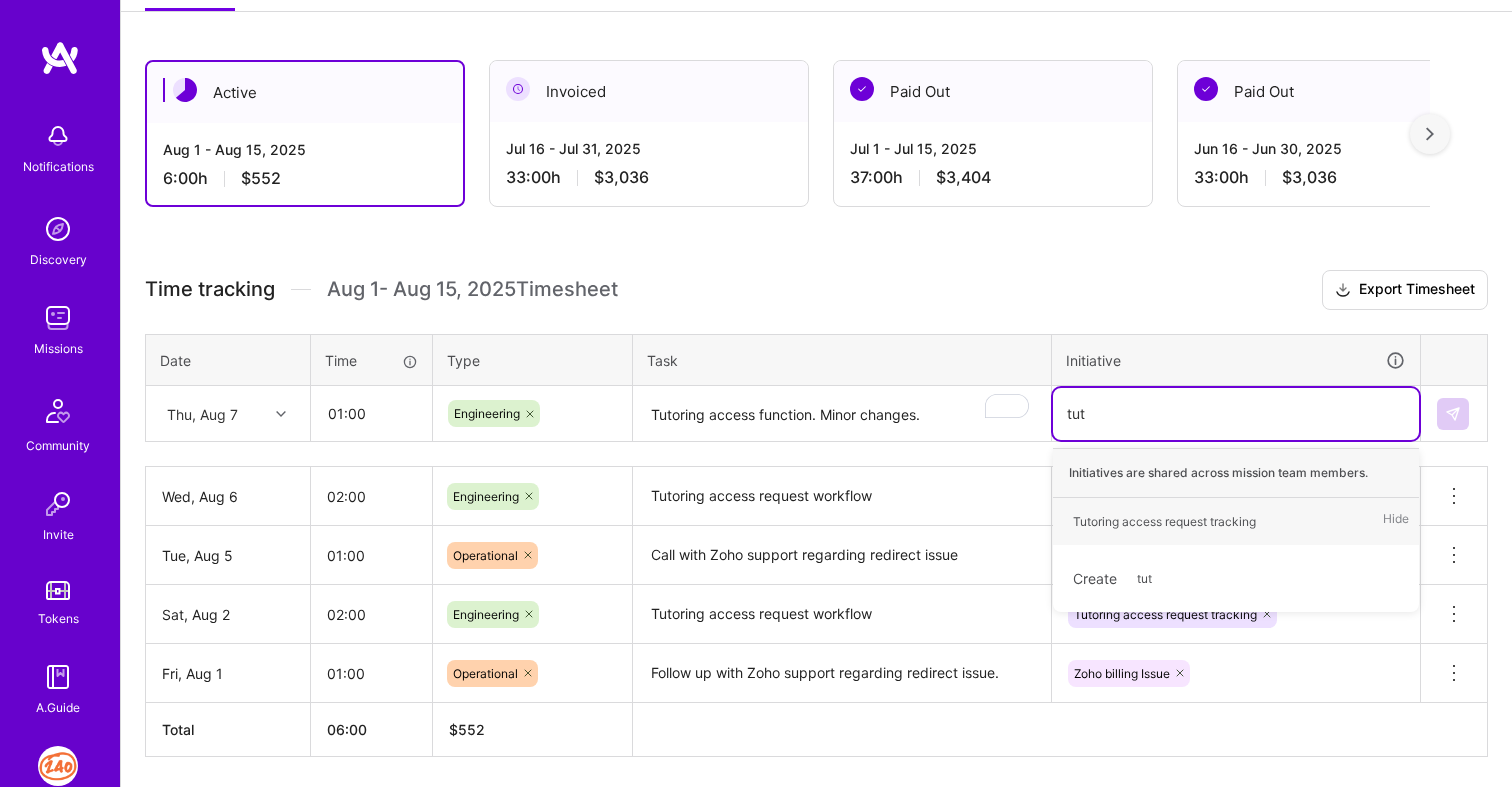 type on "tuto" 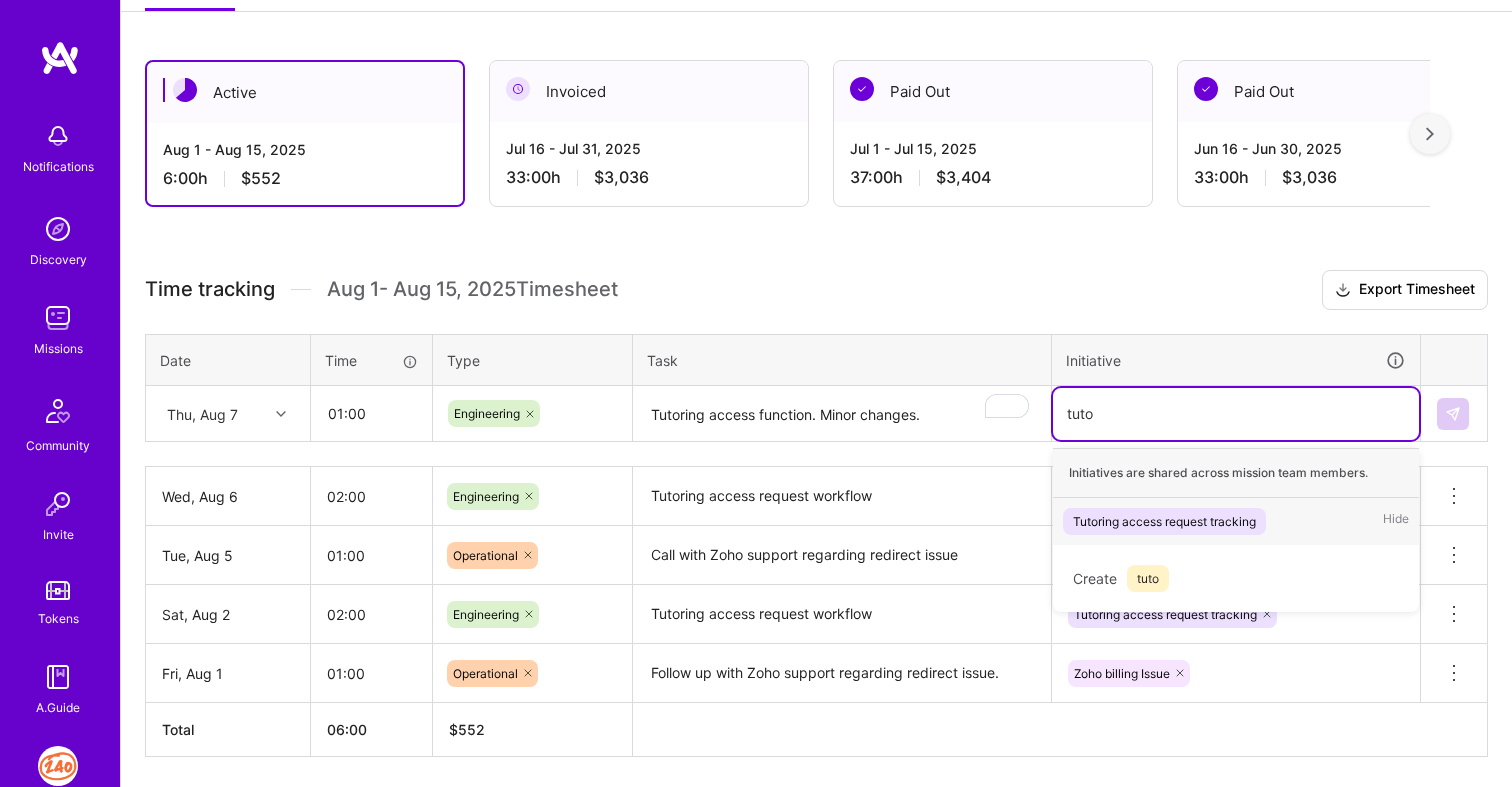 click on "Tutoring access request tracking" at bounding box center (1164, 521) 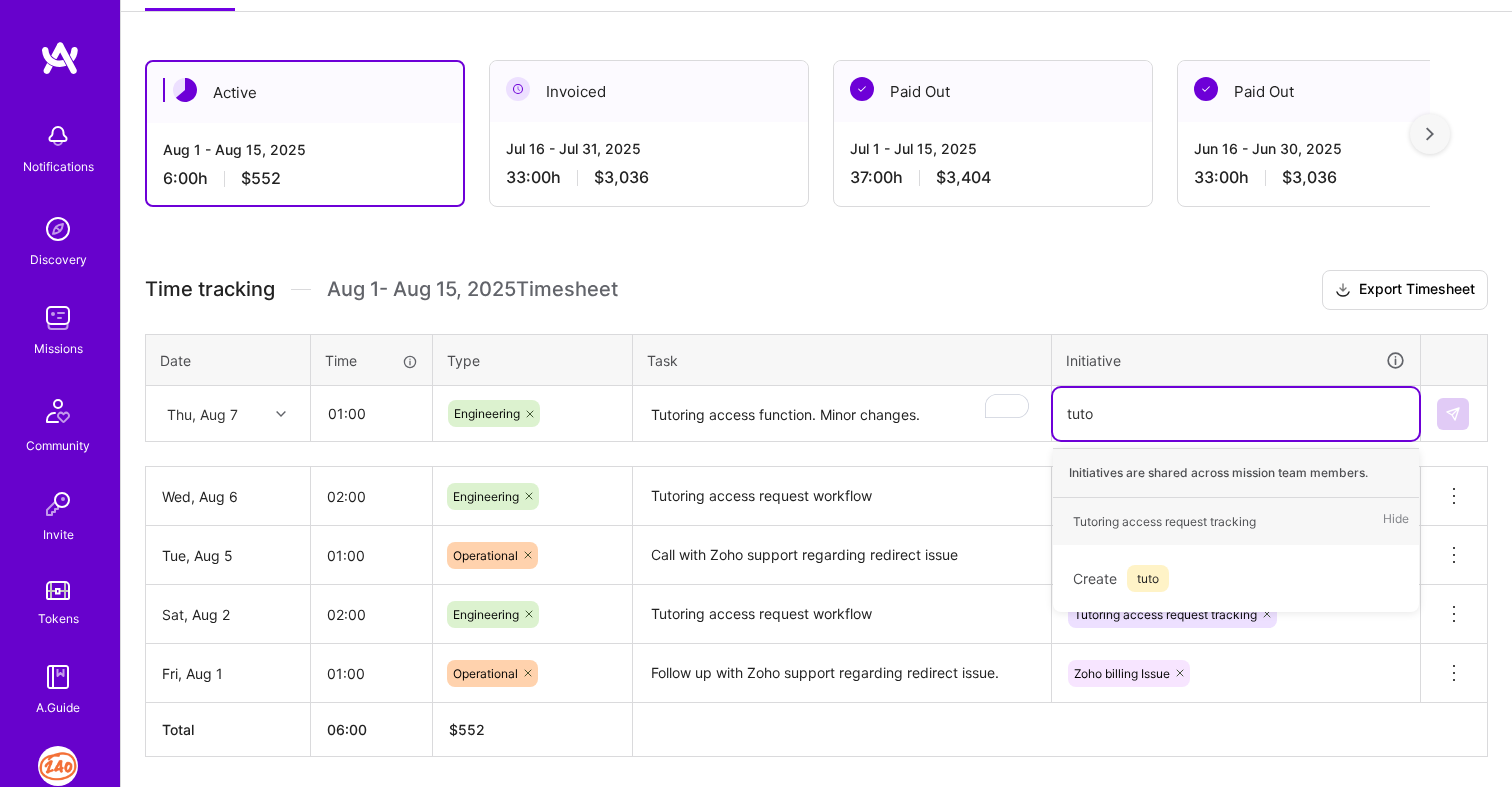type 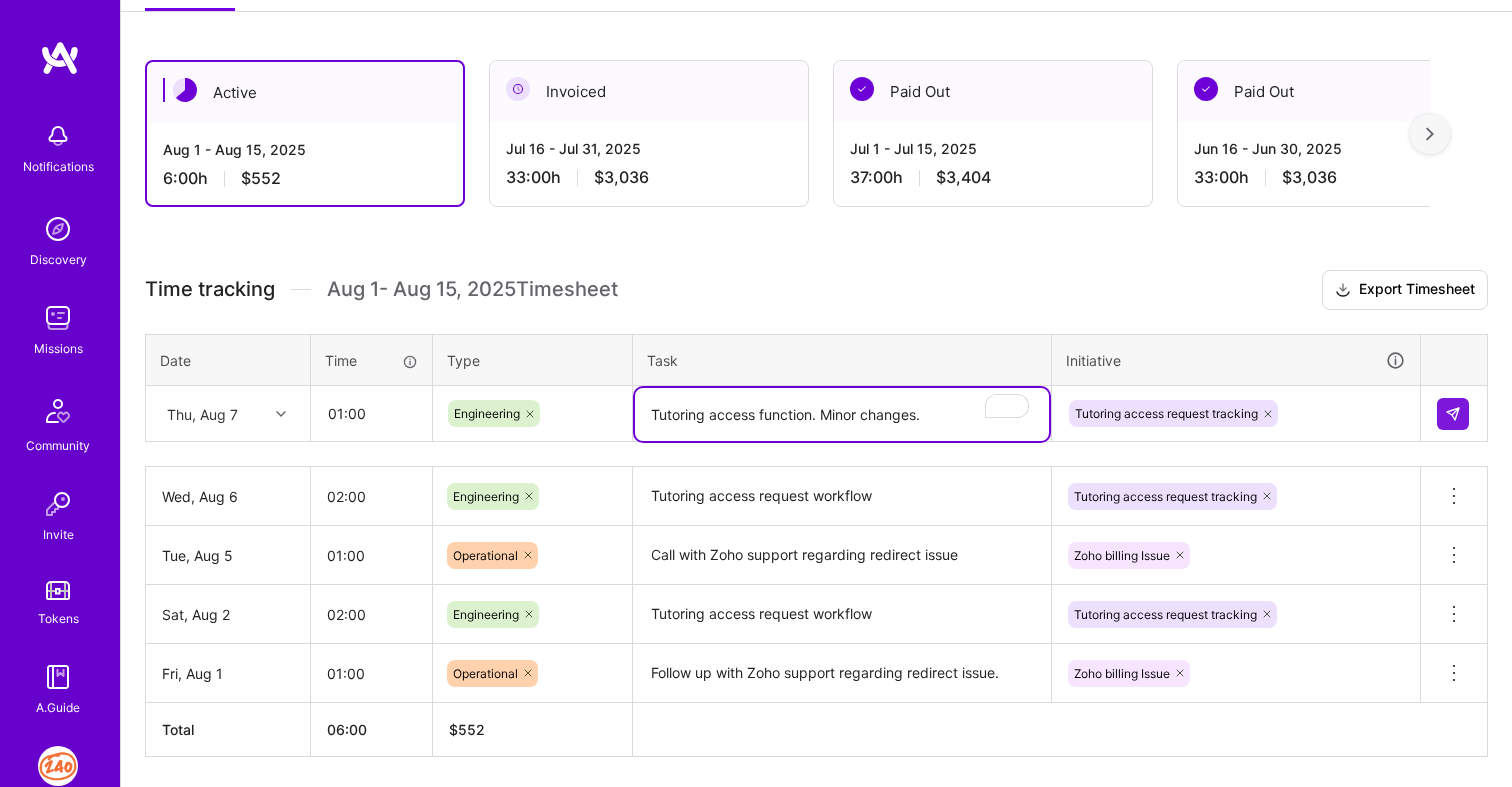 click on "Tutoring access function. Minor changes." at bounding box center (842, 414) 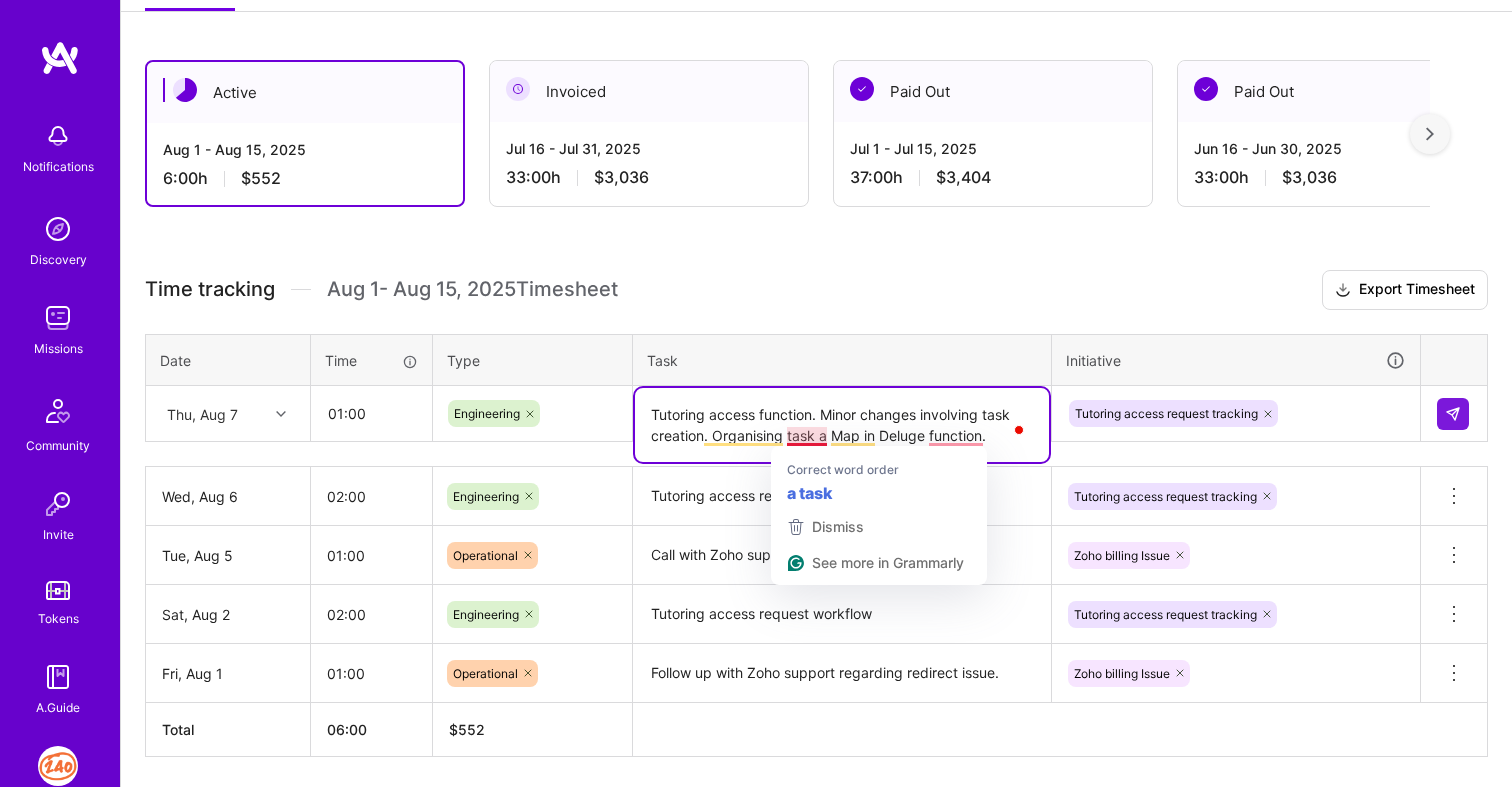 click on "Tutoring access function. Minor changes involving task creation. Organising task a Map in Deluge function." at bounding box center (842, 425) 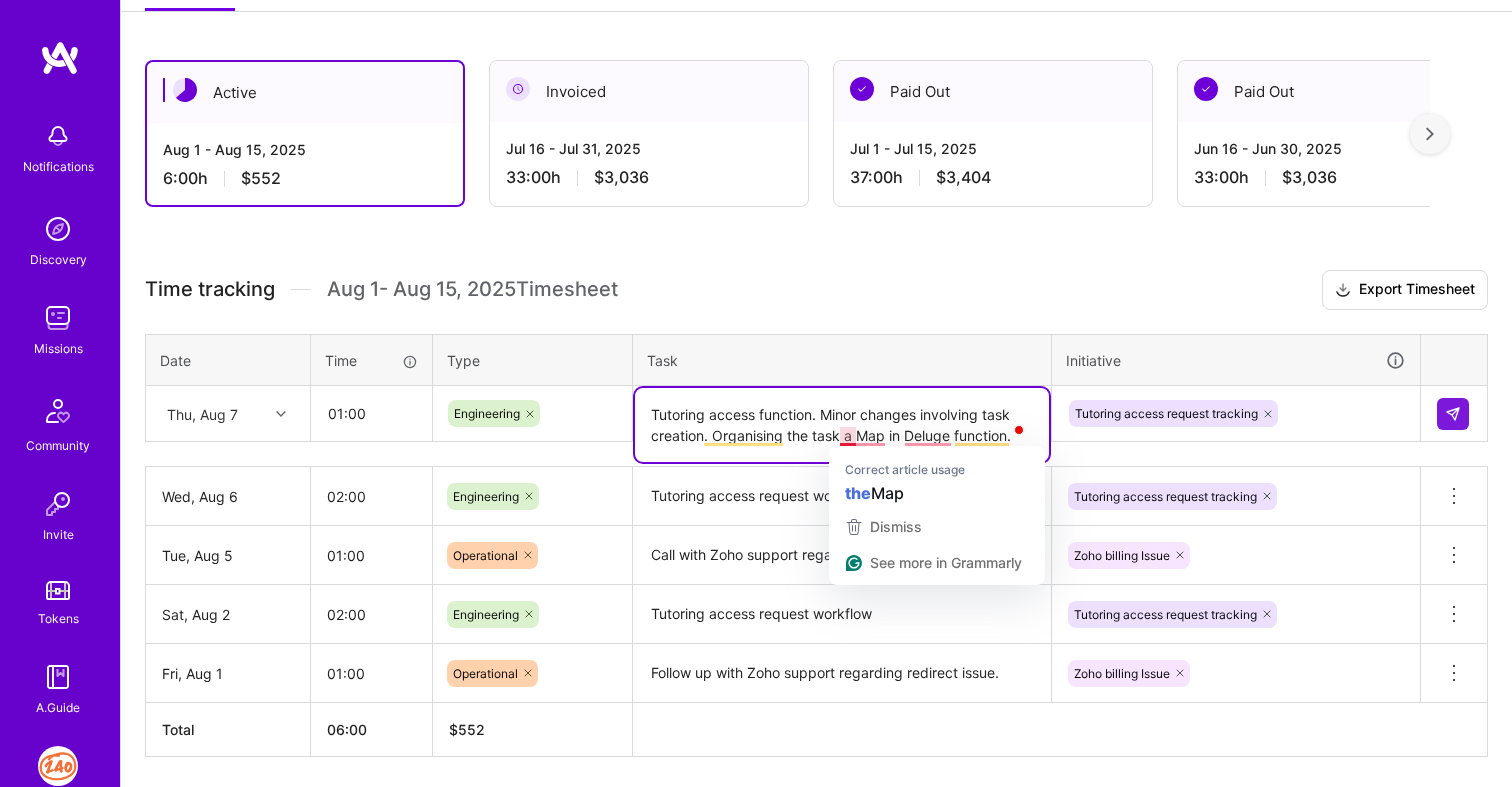 click on "Tutoring access function. Minor changes involving task creation. Organising the task a Map in Deluge function." at bounding box center (842, 425) 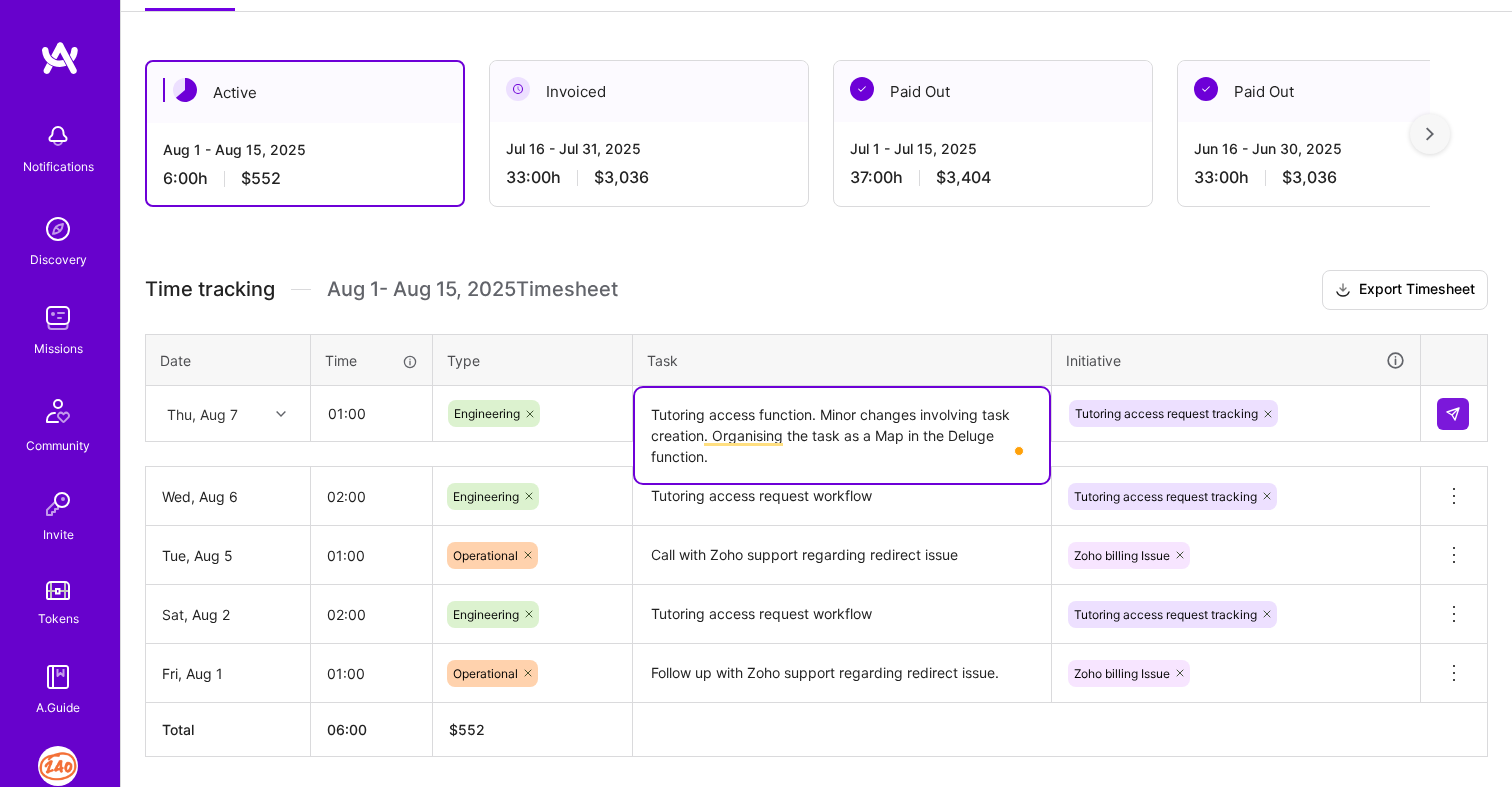 scroll, scrollTop: 0, scrollLeft: 0, axis: both 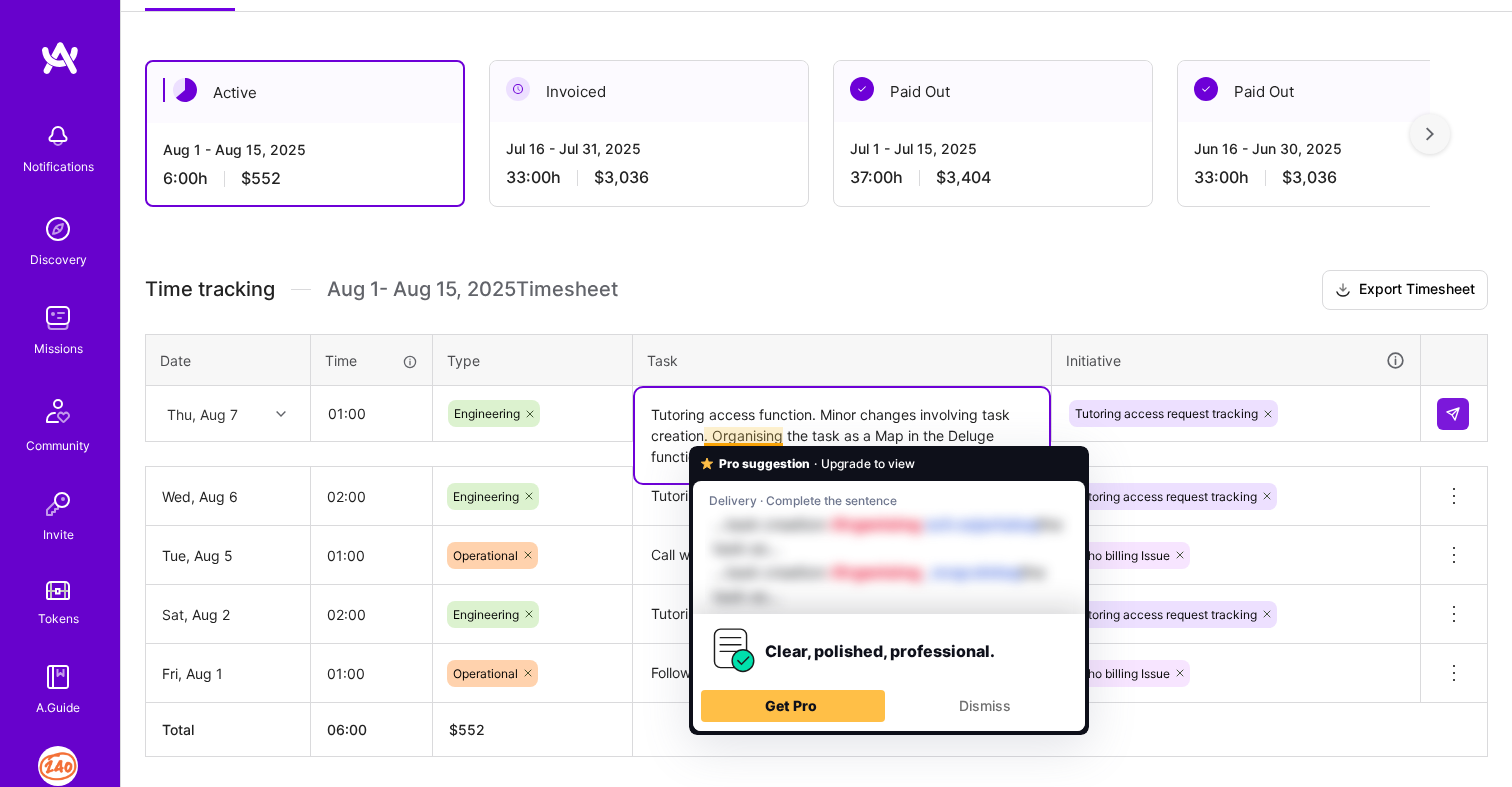 click on "Tutoring access function. Minor changes involving task creation. Organising the task as a Map in the Deluge function." at bounding box center (842, 435) 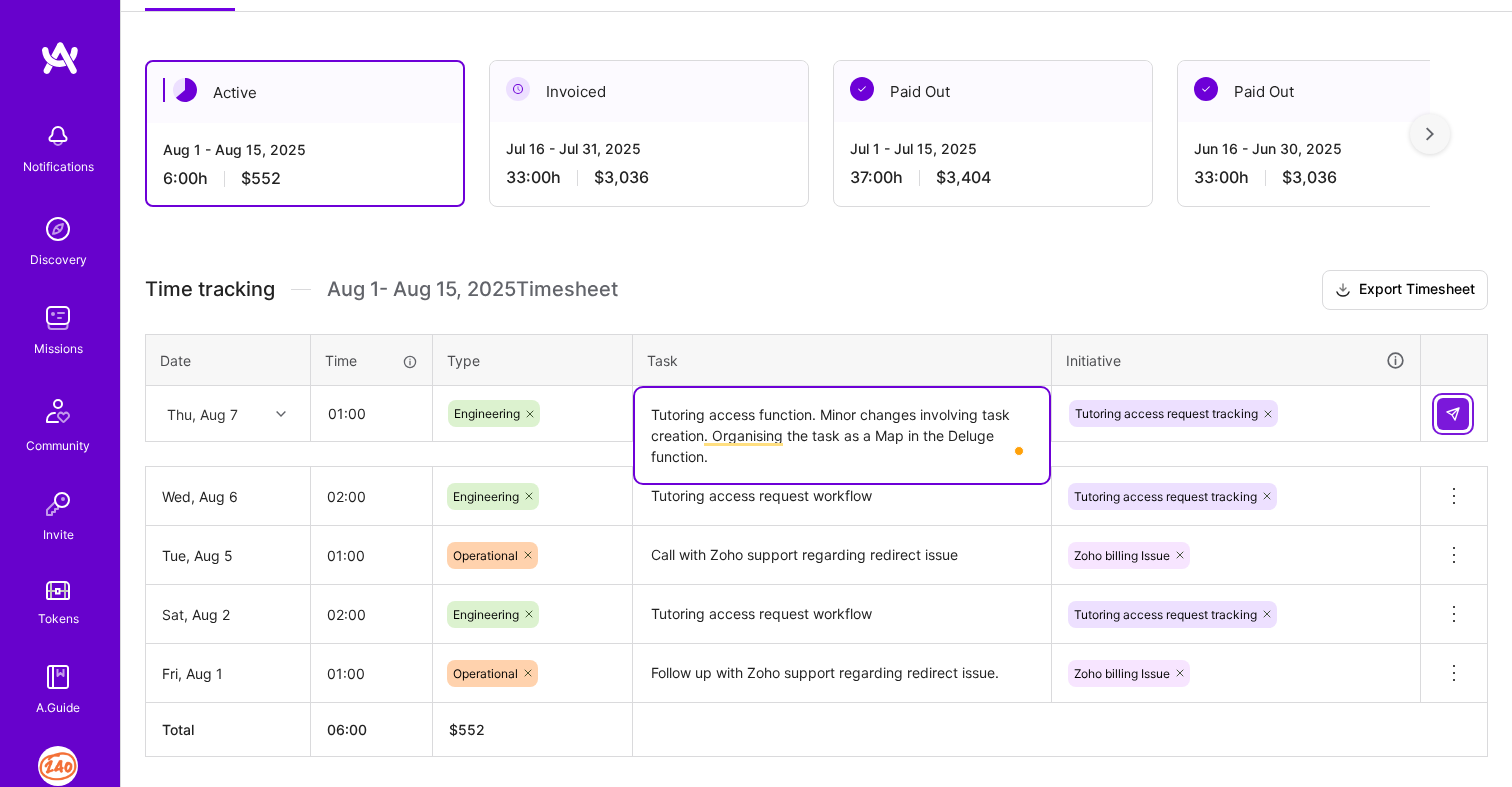 type on "Tutoring access function. Minor changes involving task creation. Organising the task as a Map in the Deluge function." 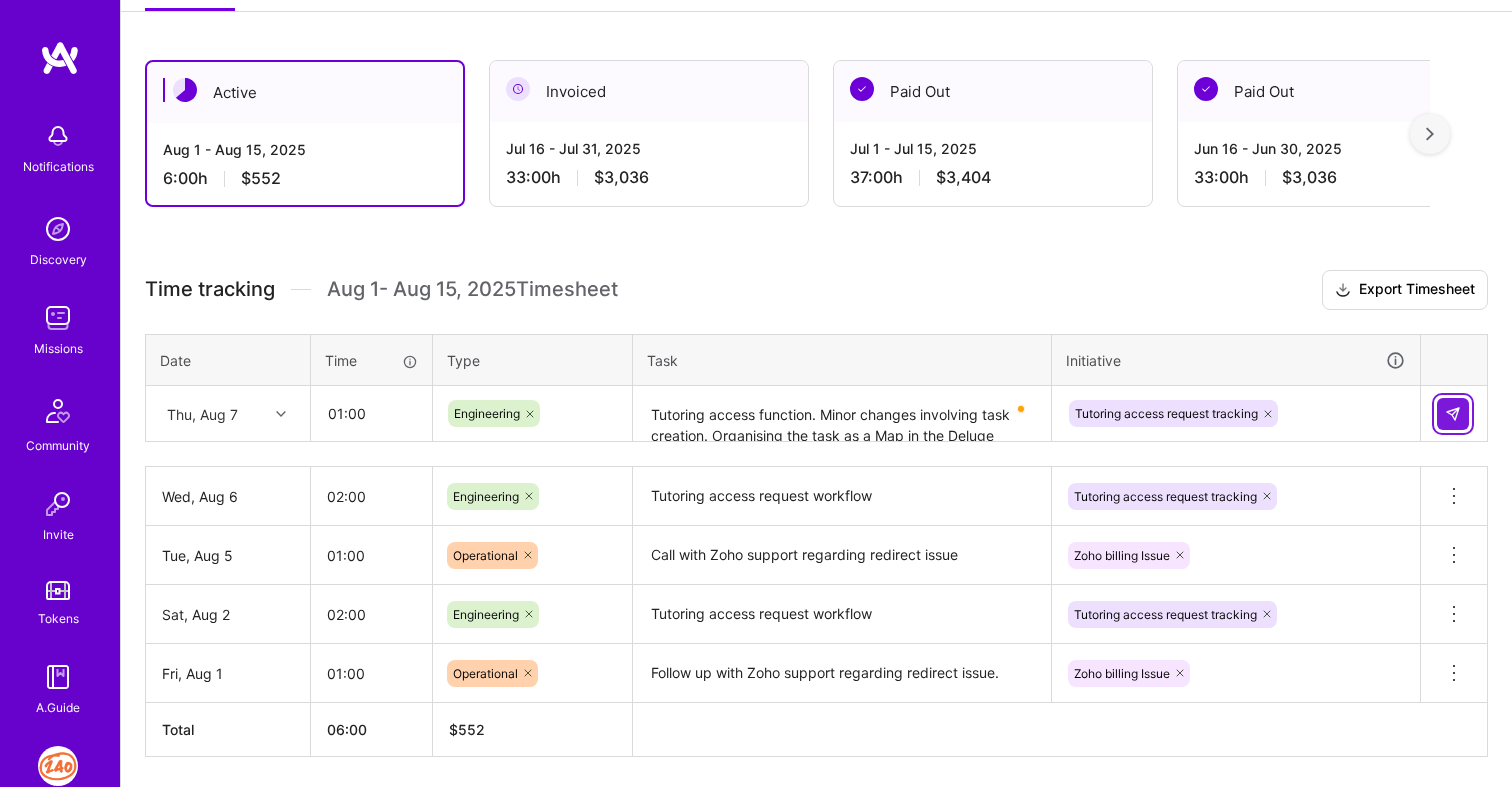 click at bounding box center [1453, 414] 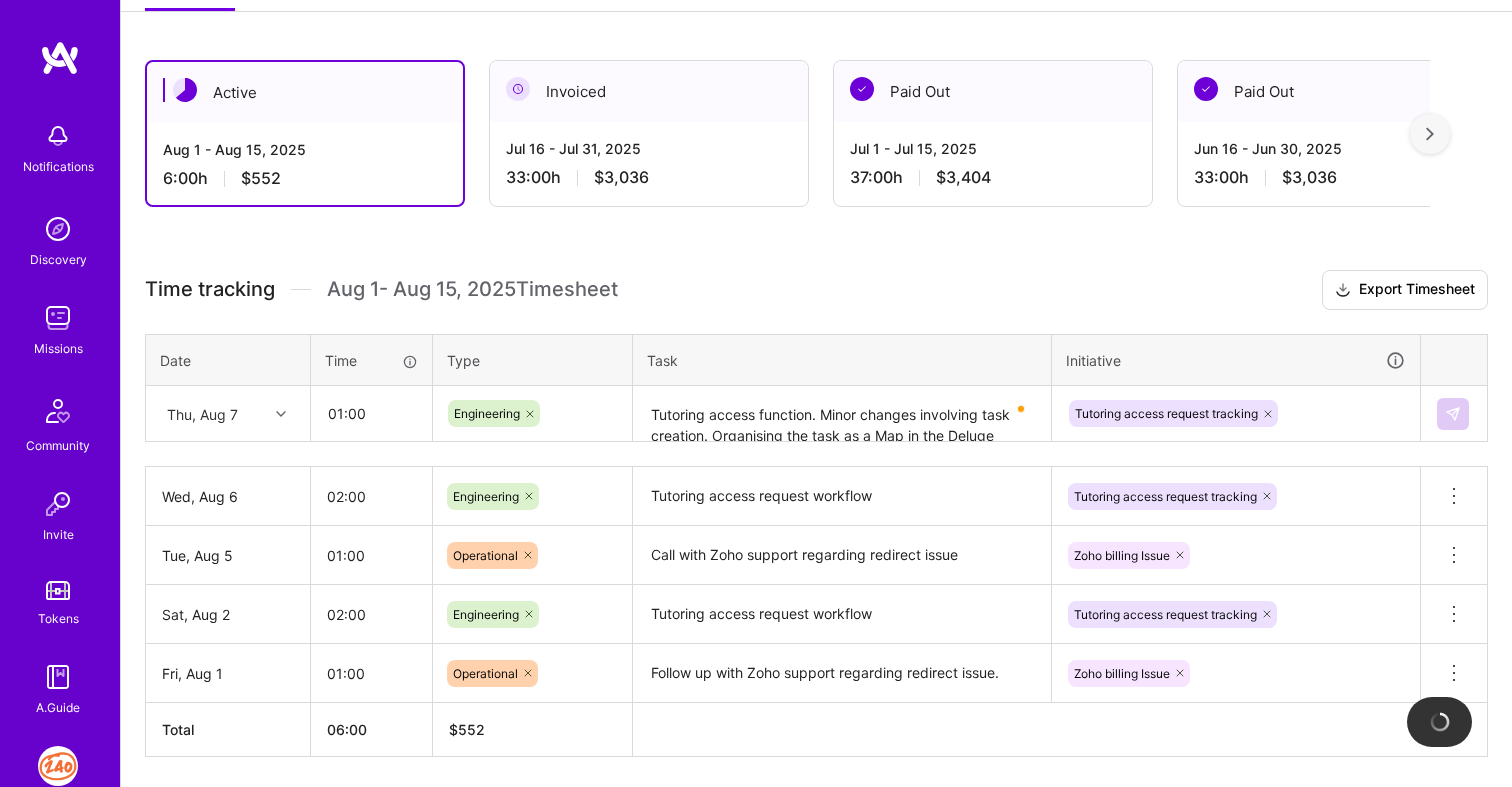 type 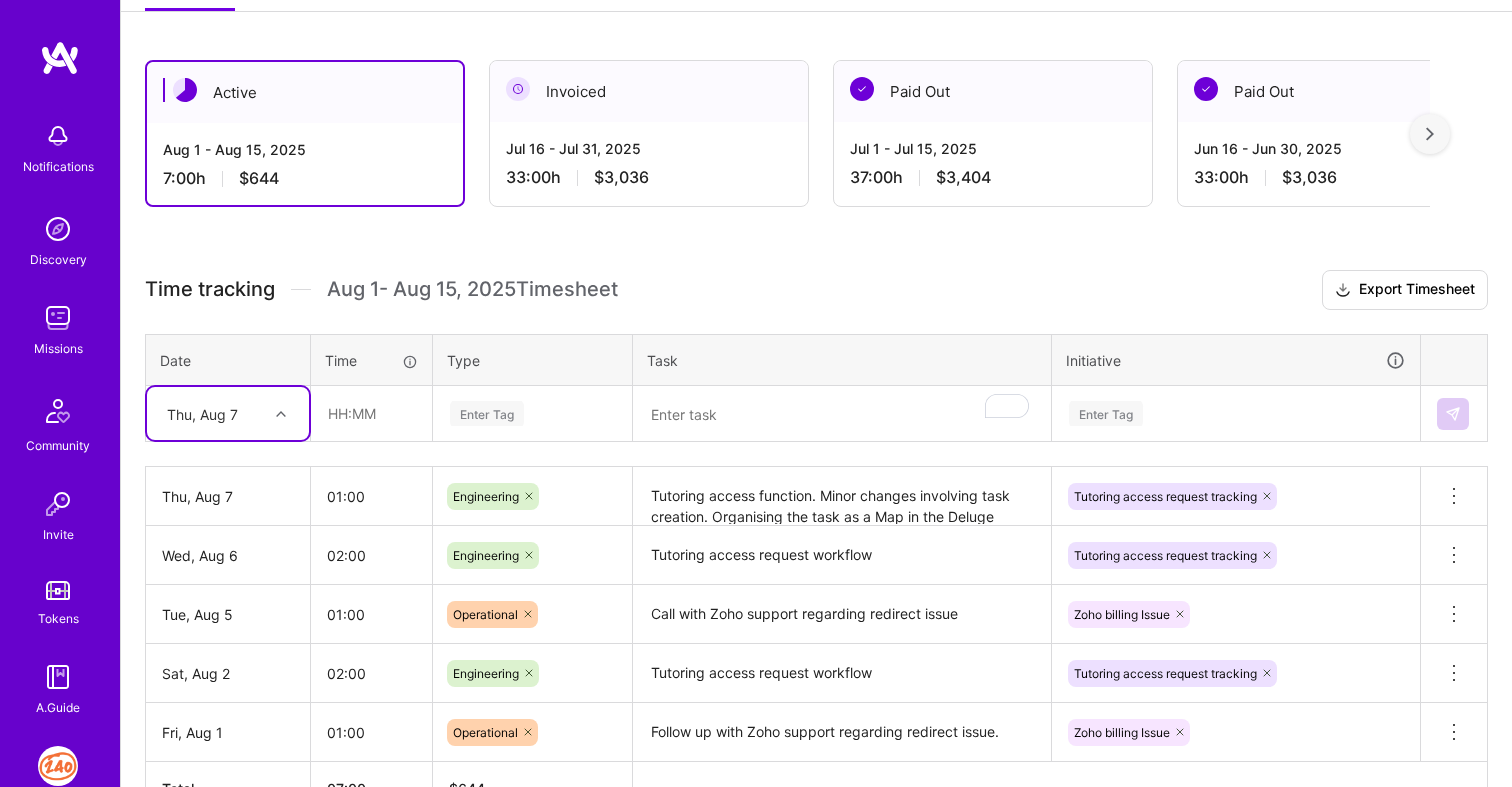scroll, scrollTop: 434, scrollLeft: 0, axis: vertical 